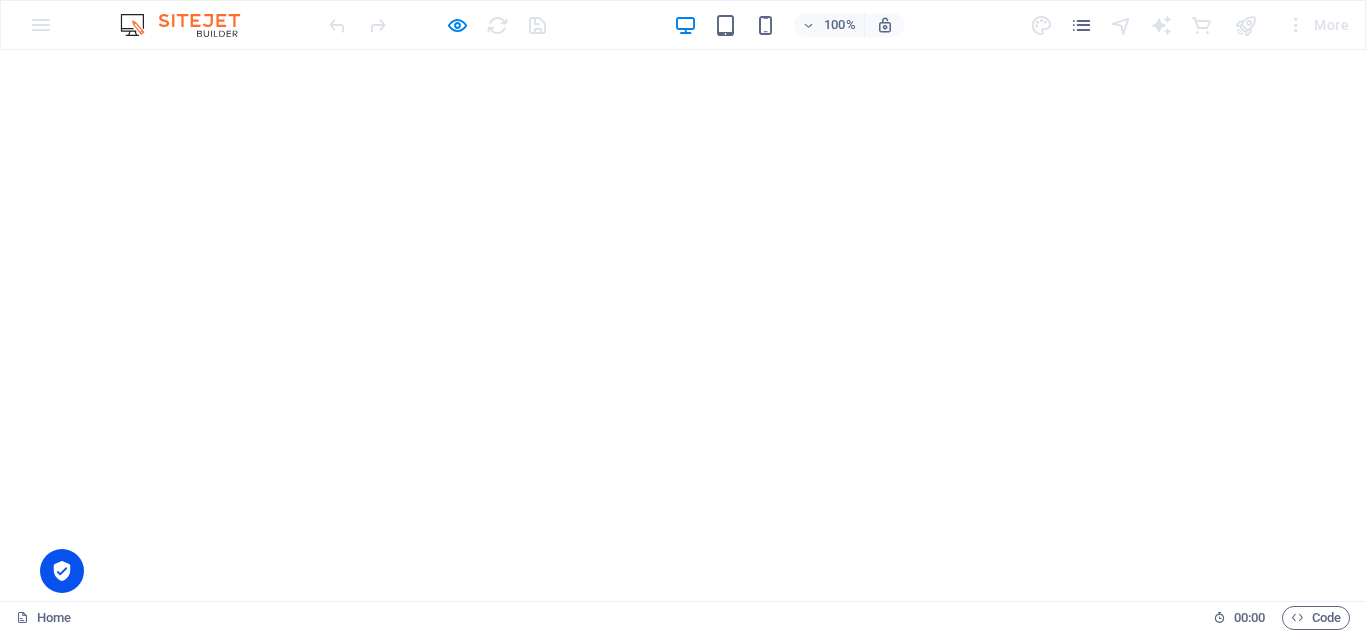 scroll, scrollTop: 0, scrollLeft: 0, axis: both 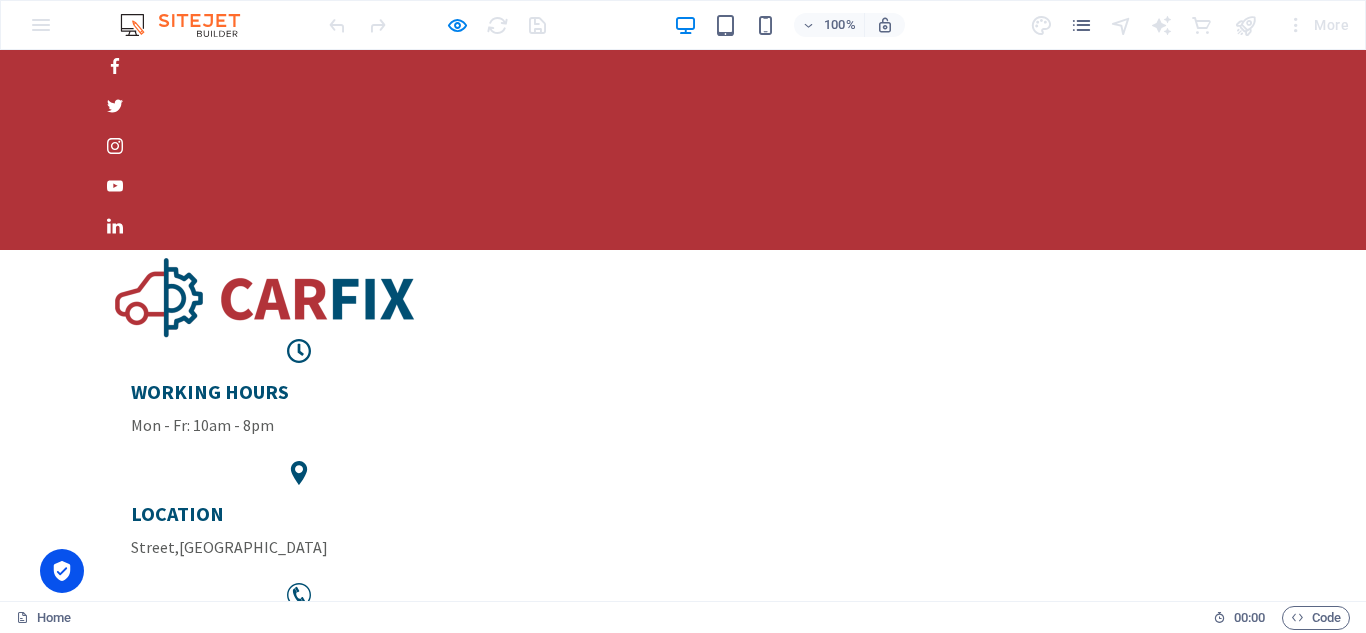 click on "100% More" at bounding box center [683, 25] 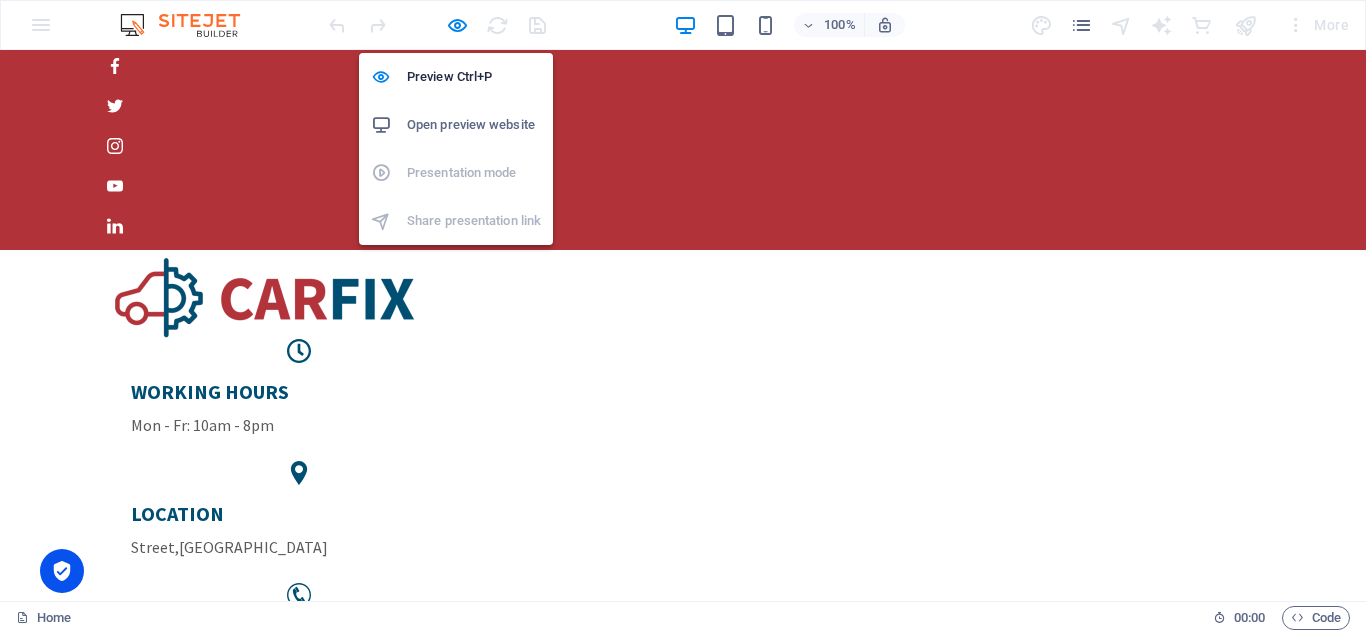 drag, startPoint x: 453, startPoint y: 27, endPoint x: 332, endPoint y: 1, distance: 123.76187 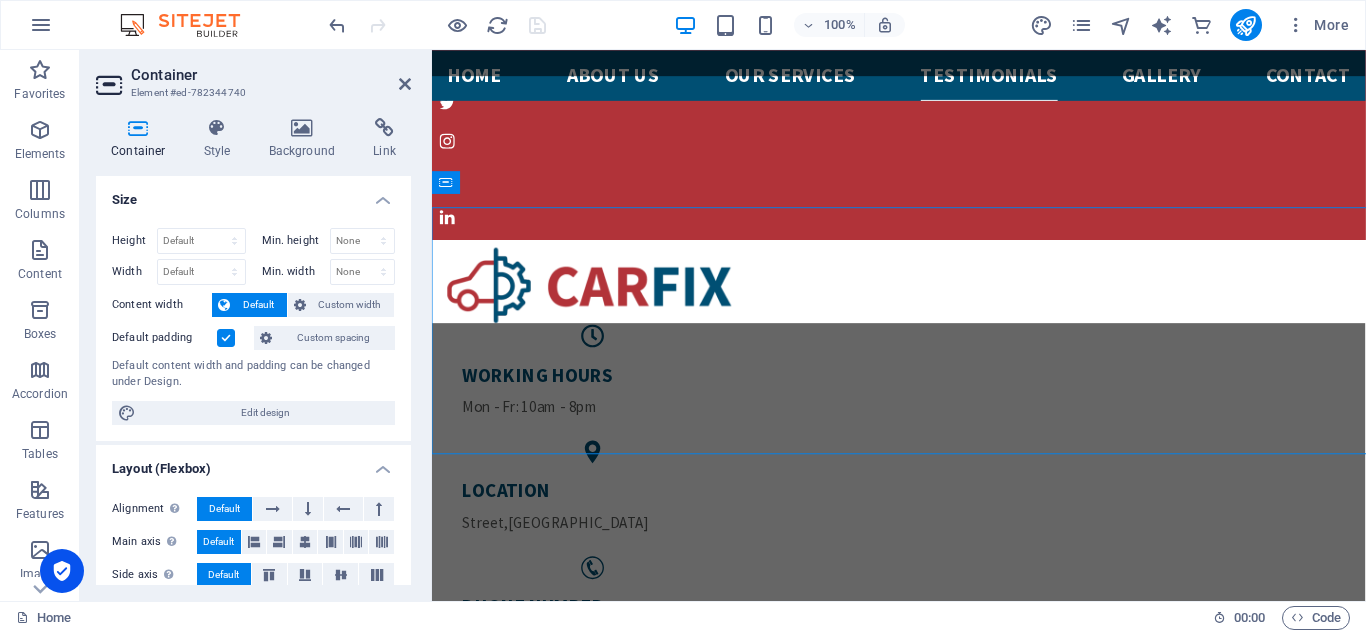 scroll, scrollTop: 3245, scrollLeft: 0, axis: vertical 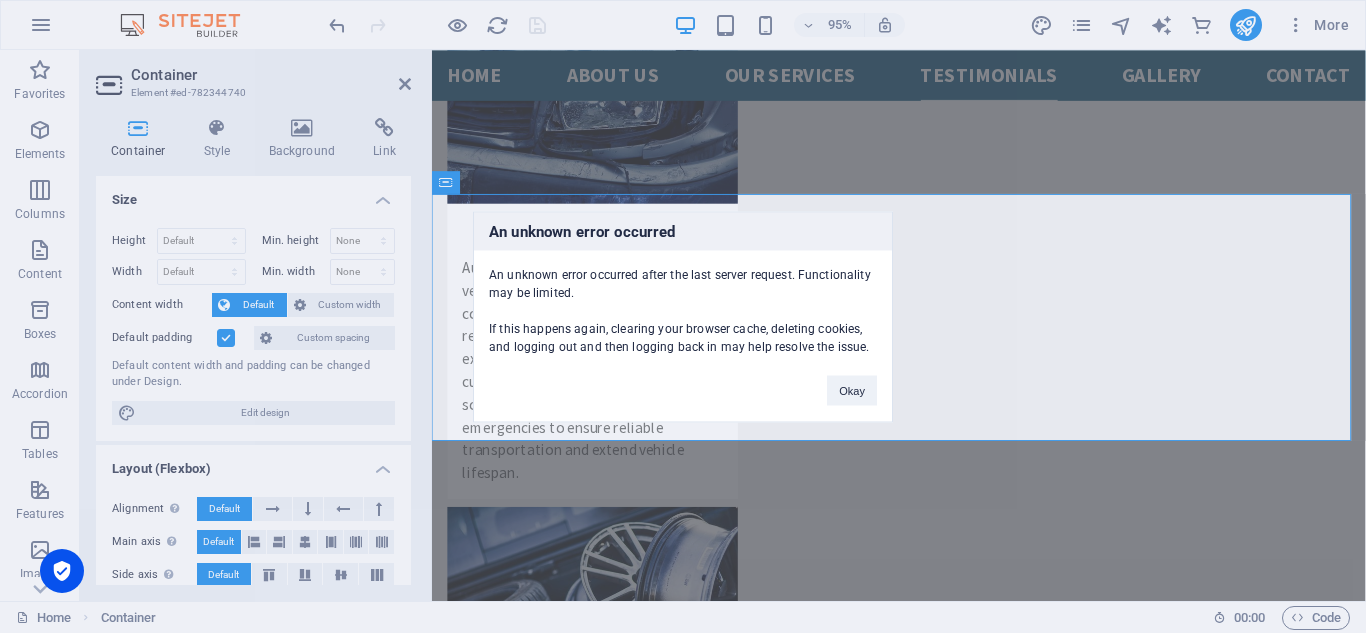 click on "An unknown error occurred An unknown error occurred after the last server request. Functionality may be limited.  If this happens again, clearing your browser cache, deleting cookies, and logging out and then logging back in may help resolve the issue. Okay" at bounding box center (683, 316) 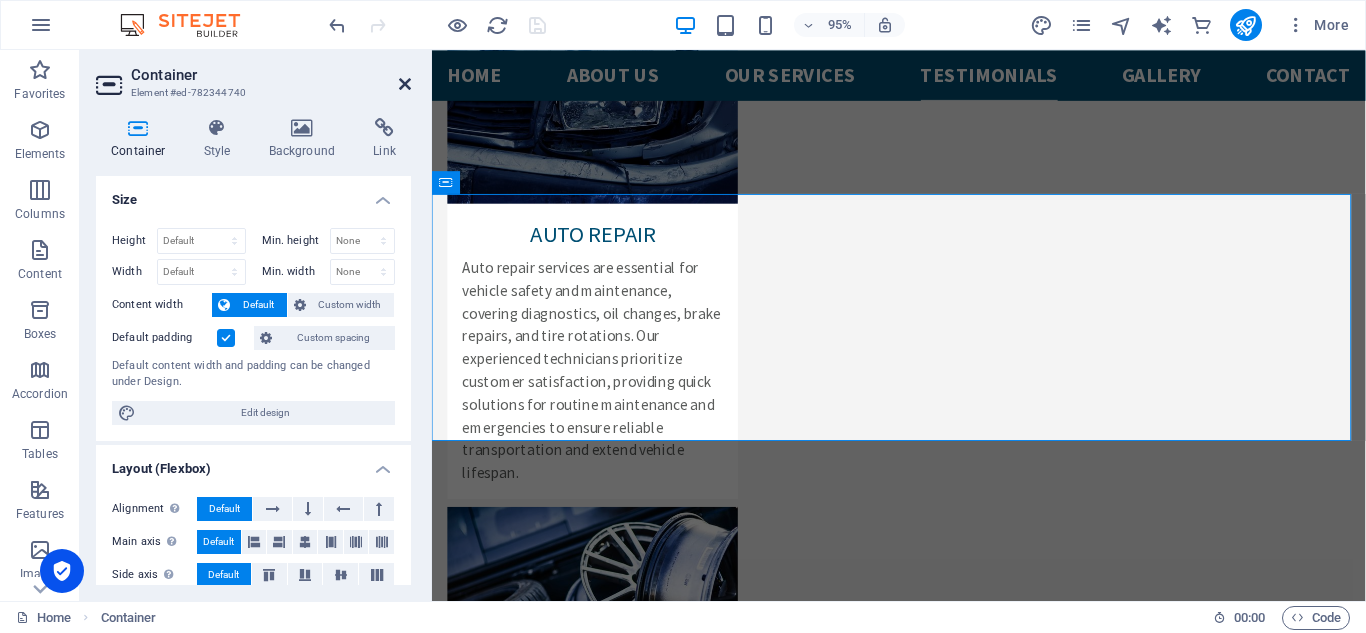 click at bounding box center (405, 84) 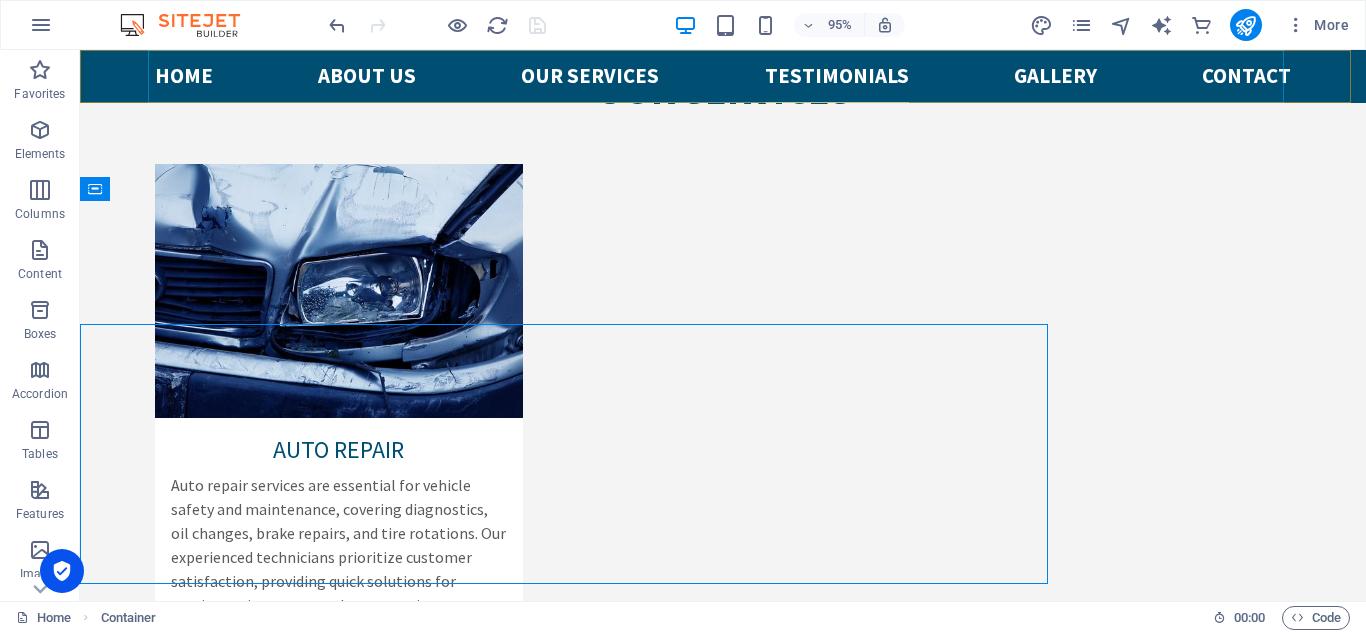scroll, scrollTop: 3122, scrollLeft: 0, axis: vertical 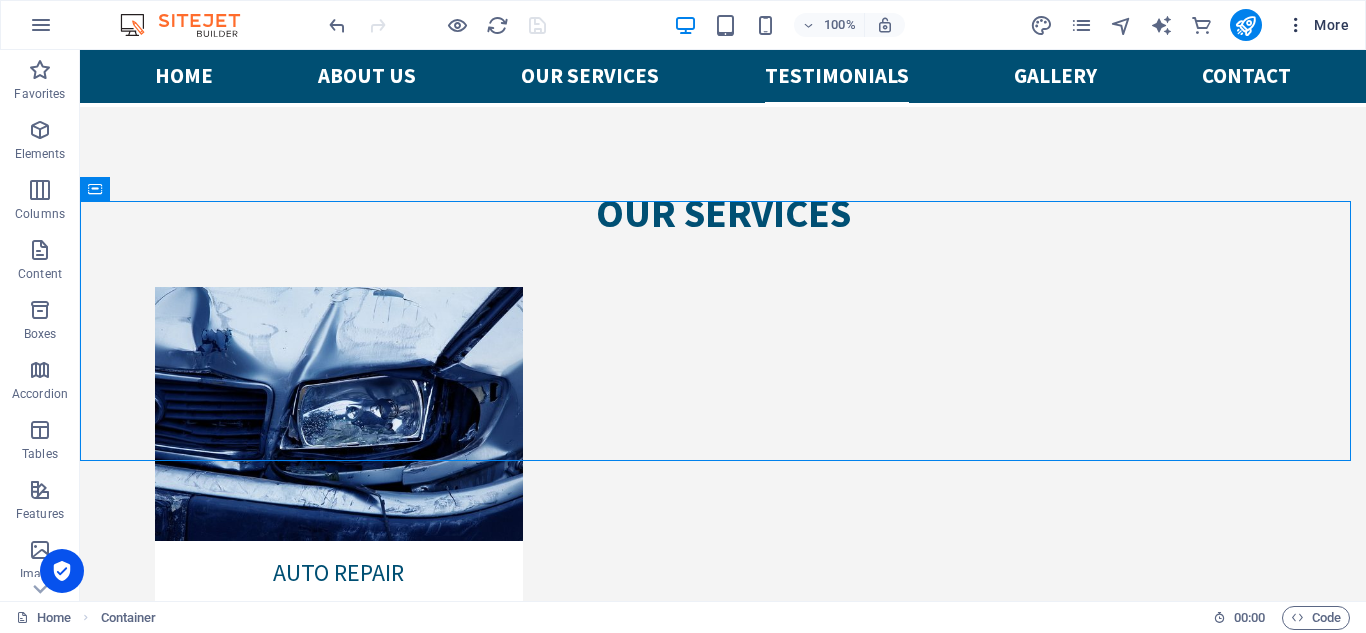 click on "More" at bounding box center [1317, 25] 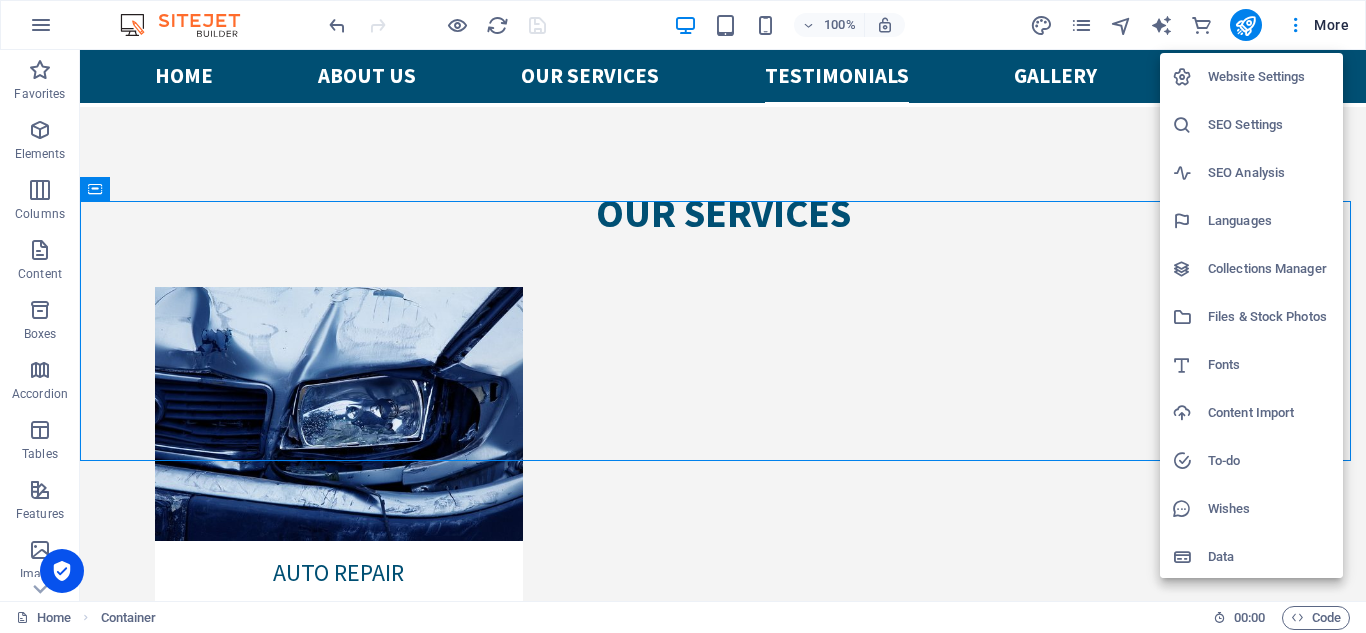 click on "Website Settings" at bounding box center [1269, 77] 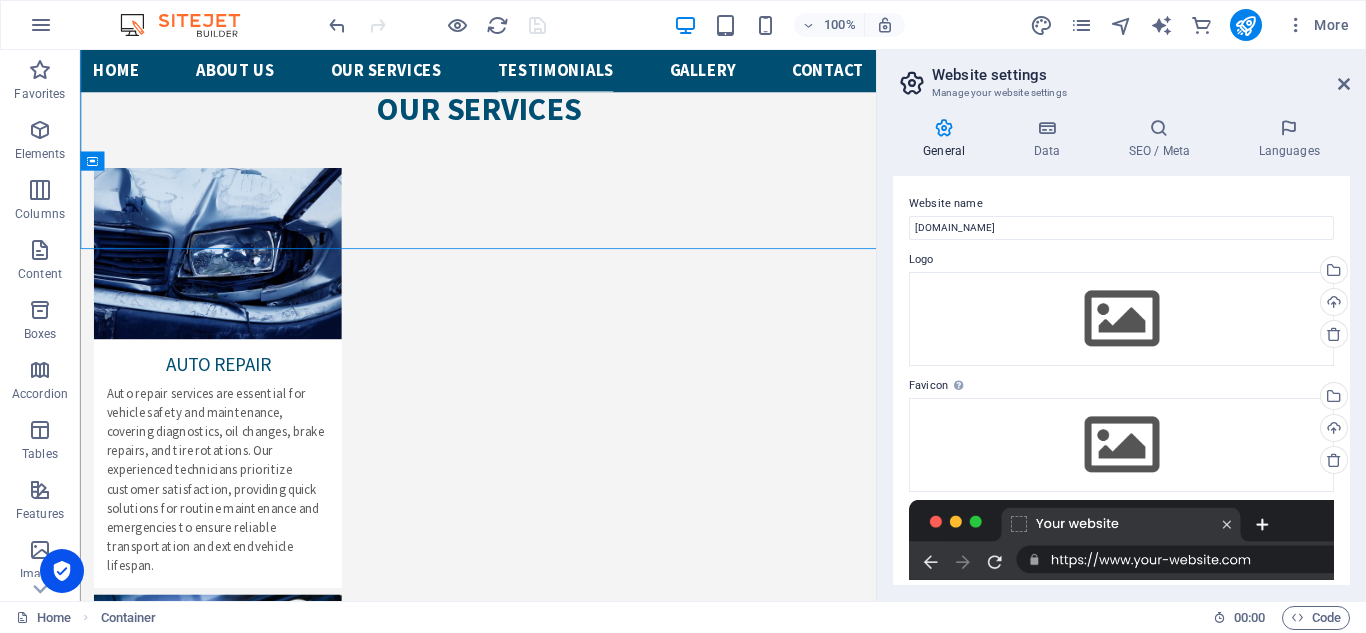 scroll, scrollTop: 3284, scrollLeft: 0, axis: vertical 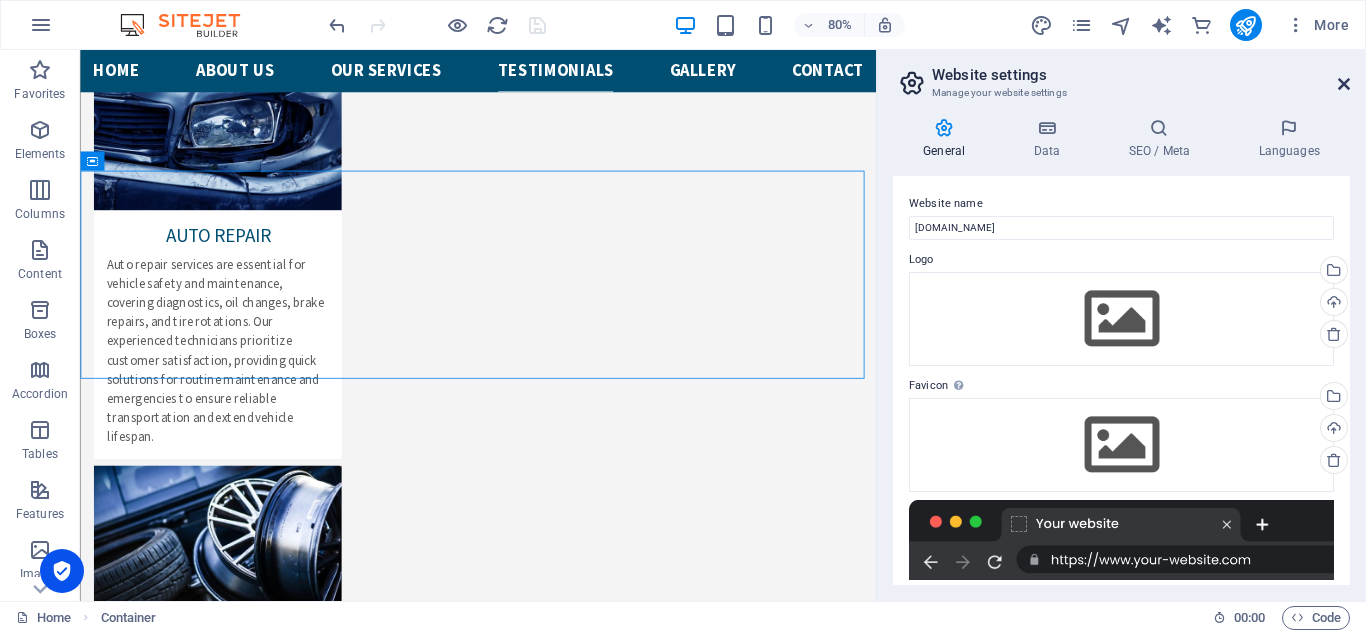 click at bounding box center (1344, 84) 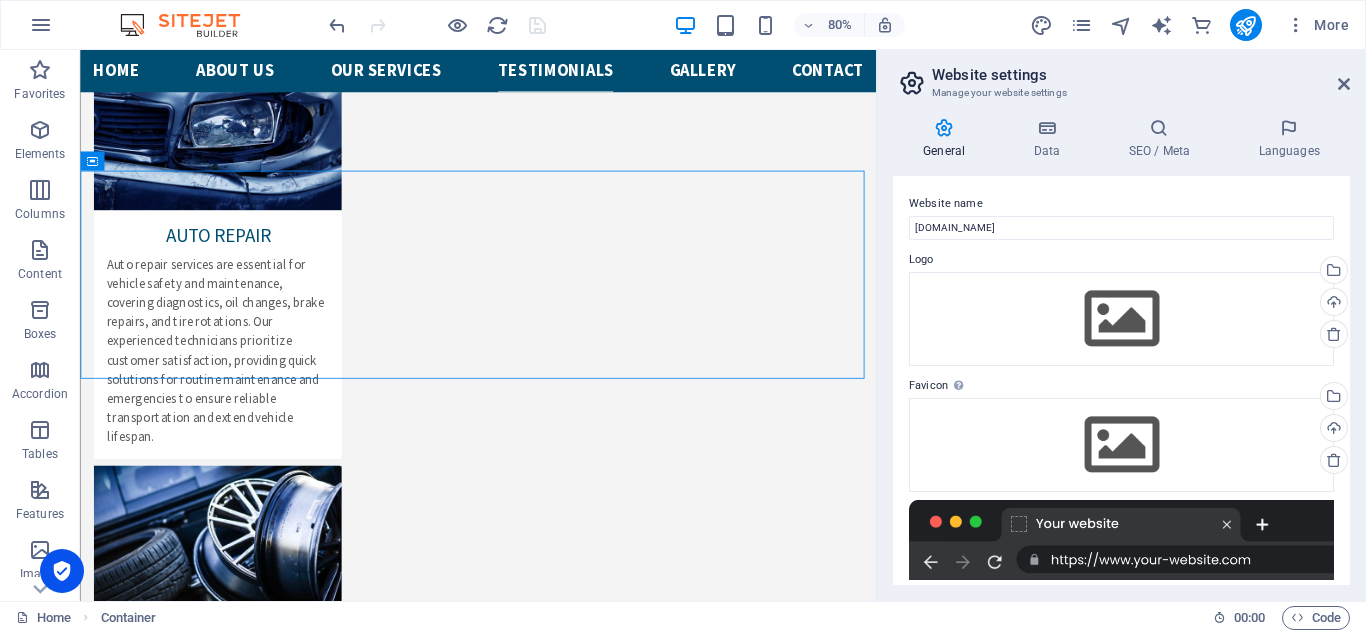 scroll, scrollTop: 3122, scrollLeft: 0, axis: vertical 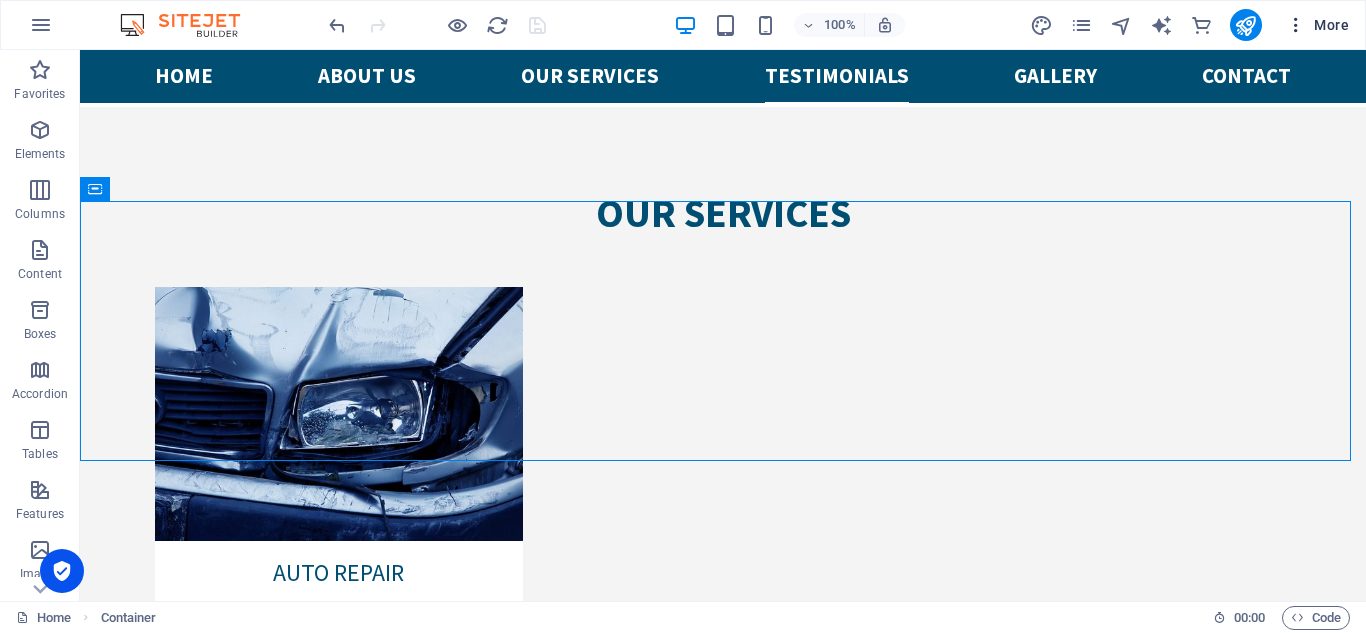 click at bounding box center (1296, 25) 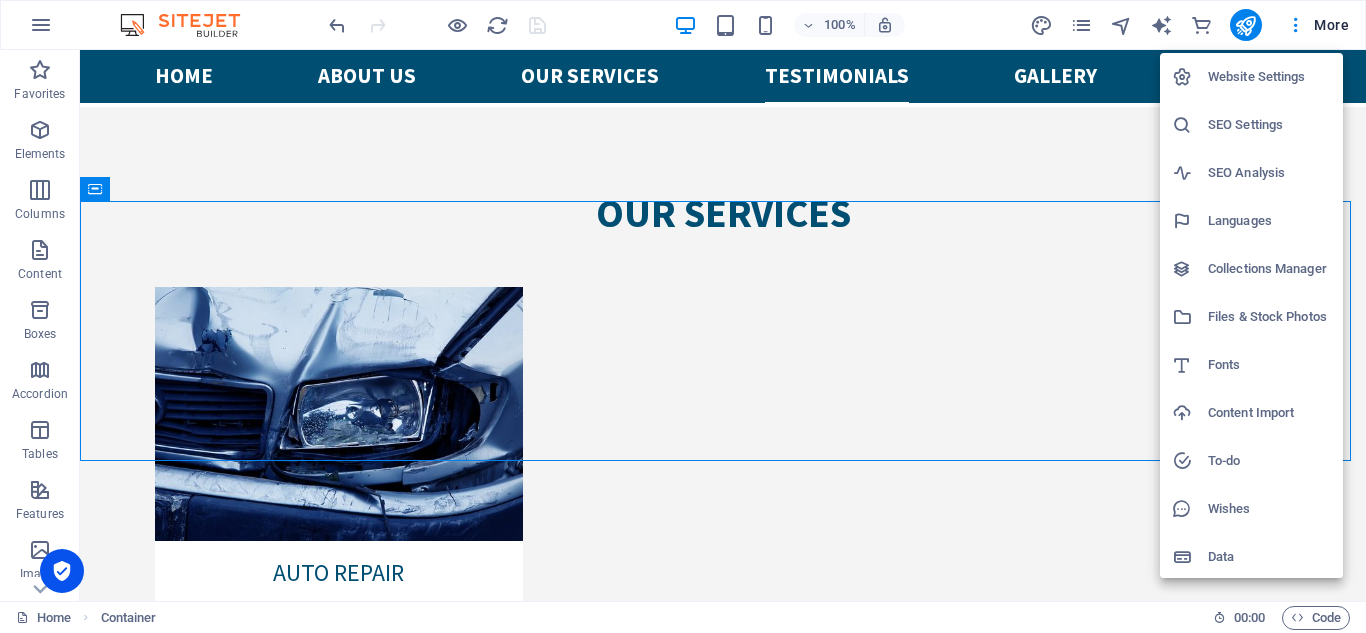 click at bounding box center (683, 316) 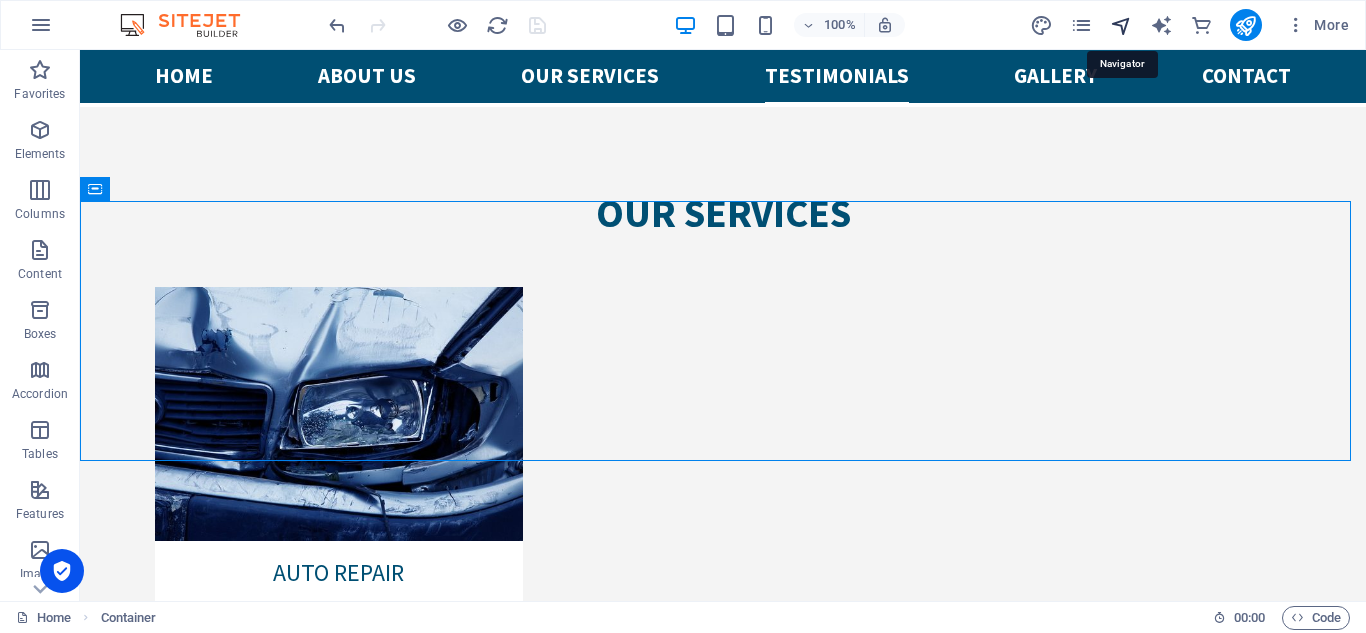 click at bounding box center [1121, 25] 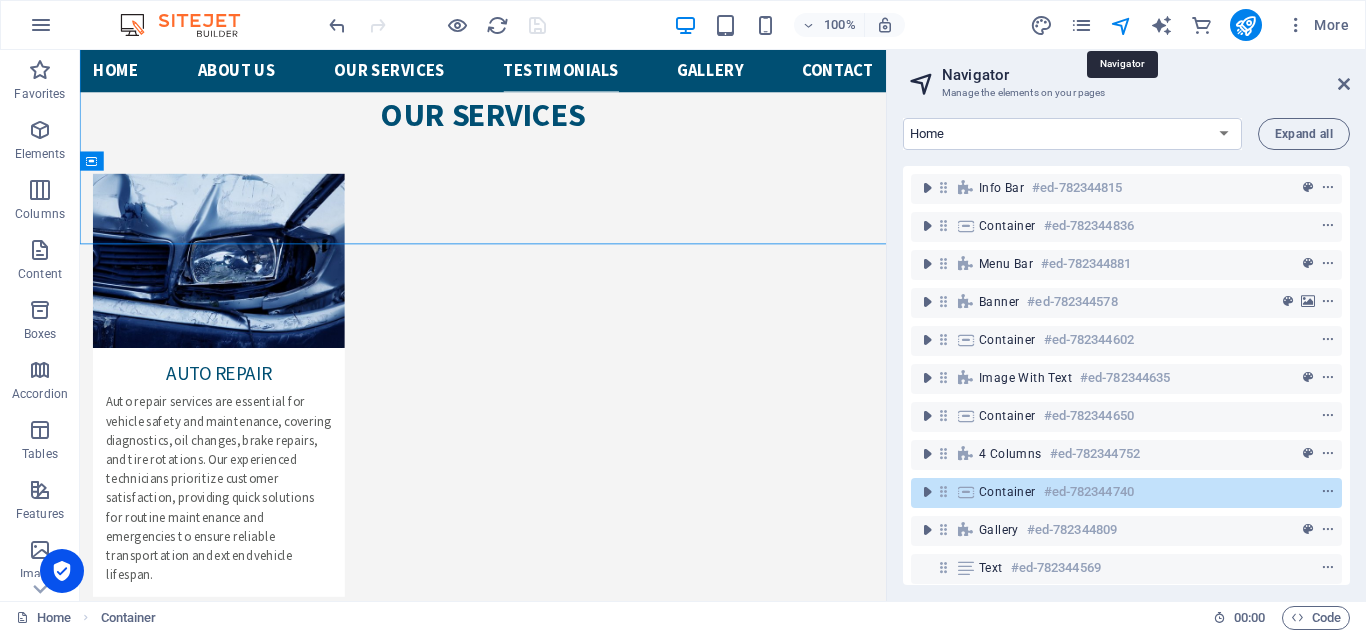 scroll, scrollTop: 3290, scrollLeft: 0, axis: vertical 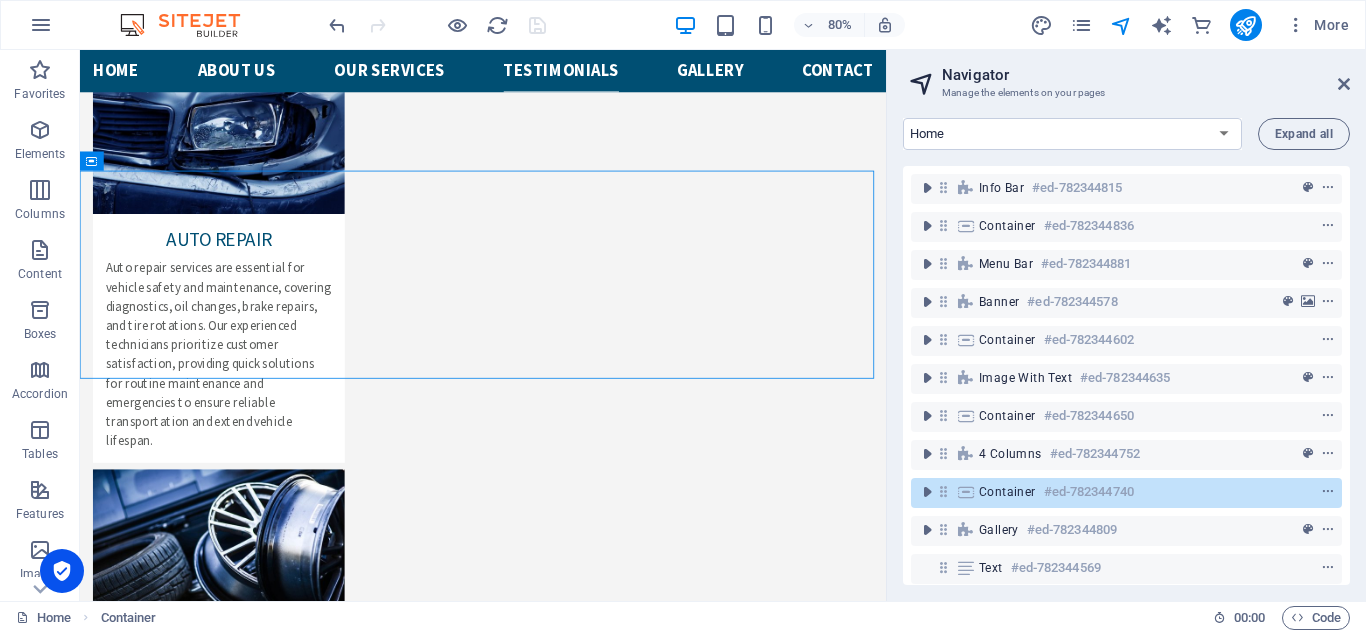 click on "Navigator" at bounding box center (1146, 75) 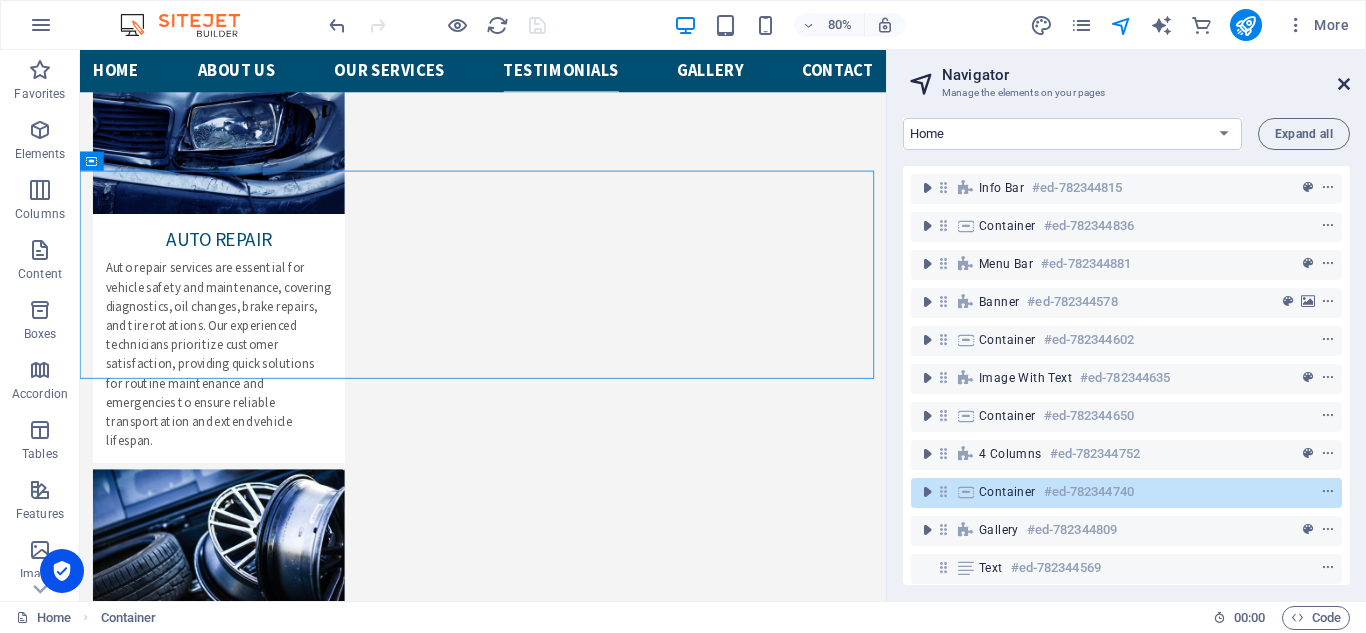 click at bounding box center [1344, 84] 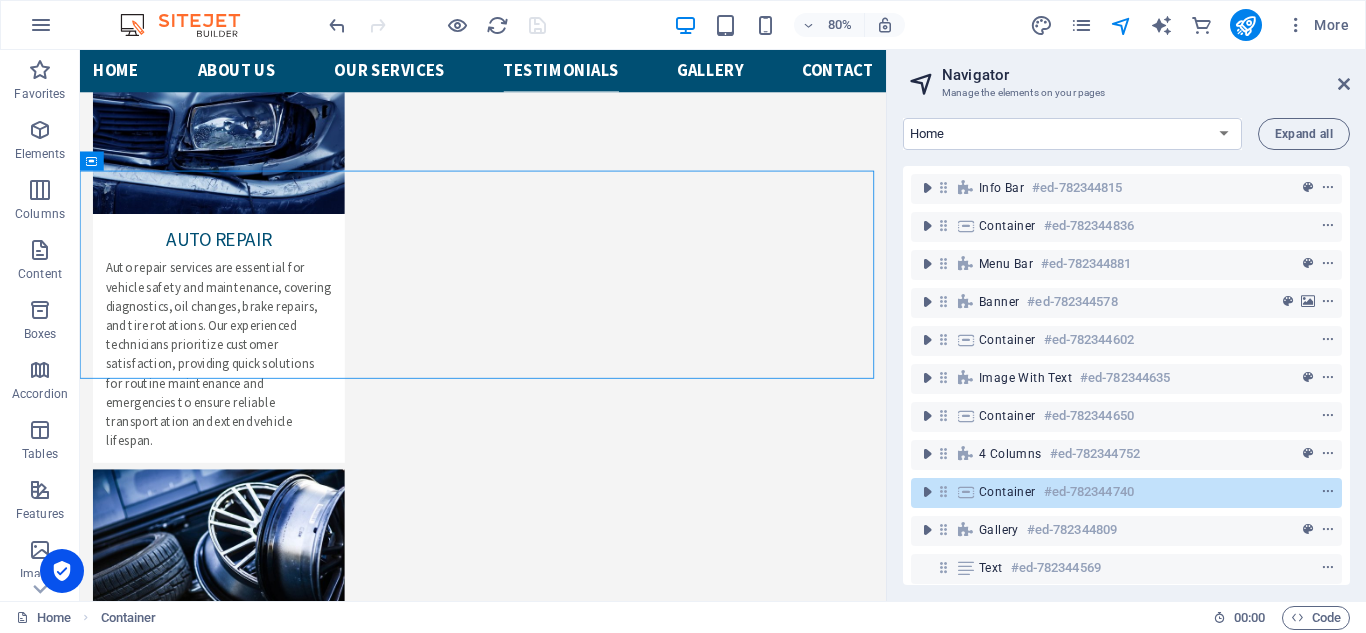 scroll, scrollTop: 3122, scrollLeft: 0, axis: vertical 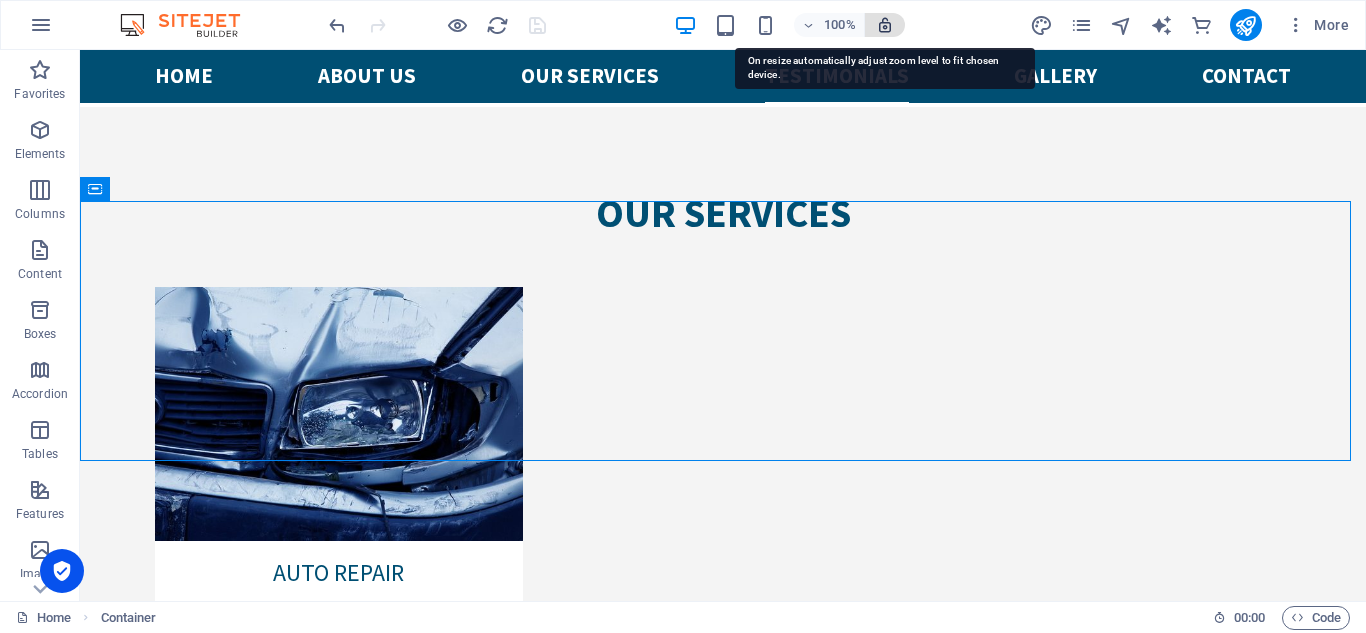 click at bounding box center [885, 25] 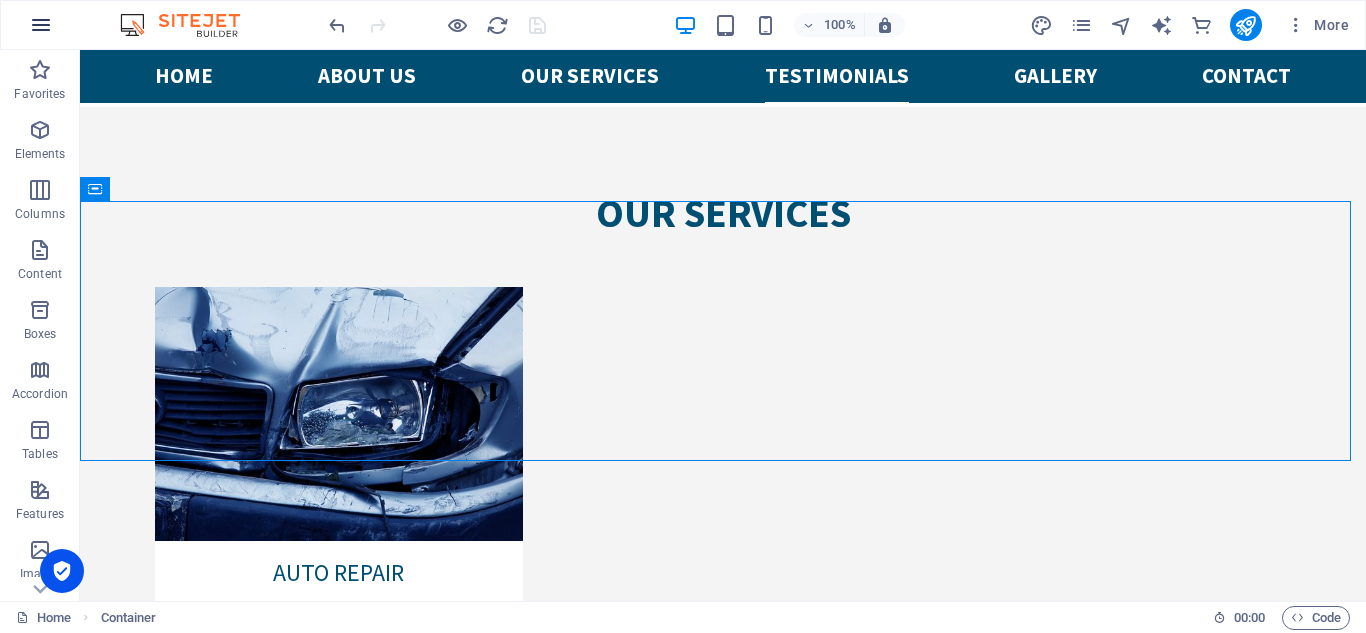 click at bounding box center (41, 25) 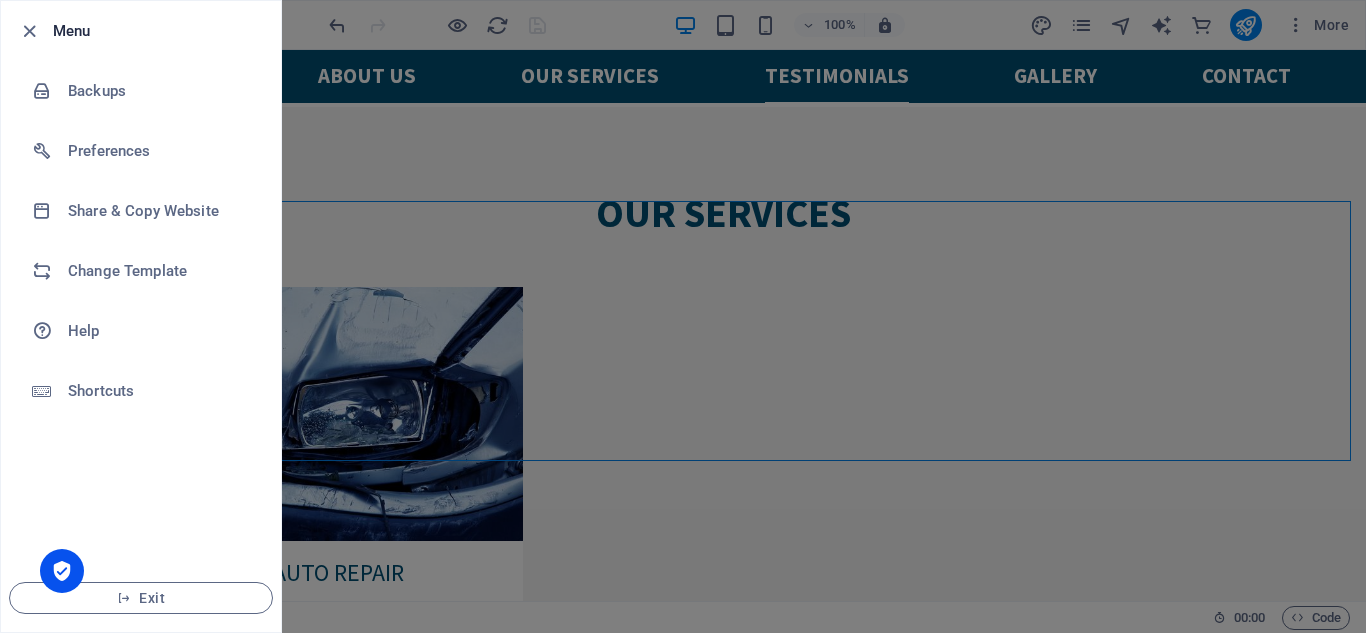 click at bounding box center (683, 316) 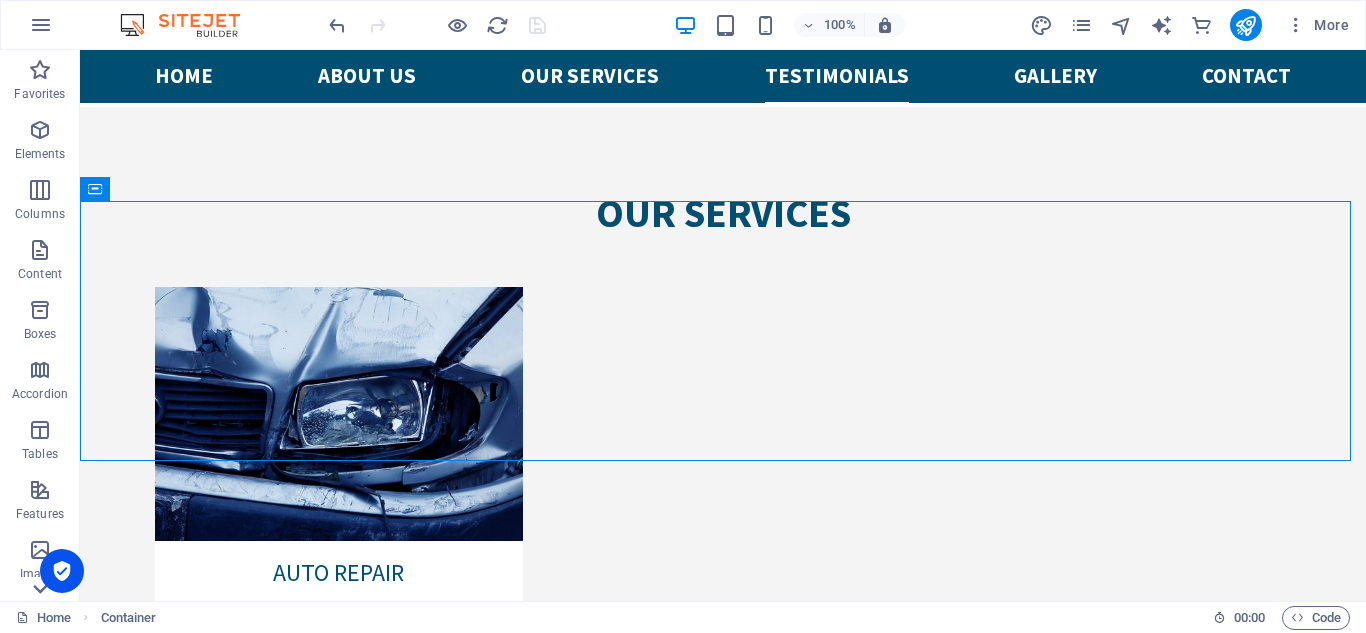 click 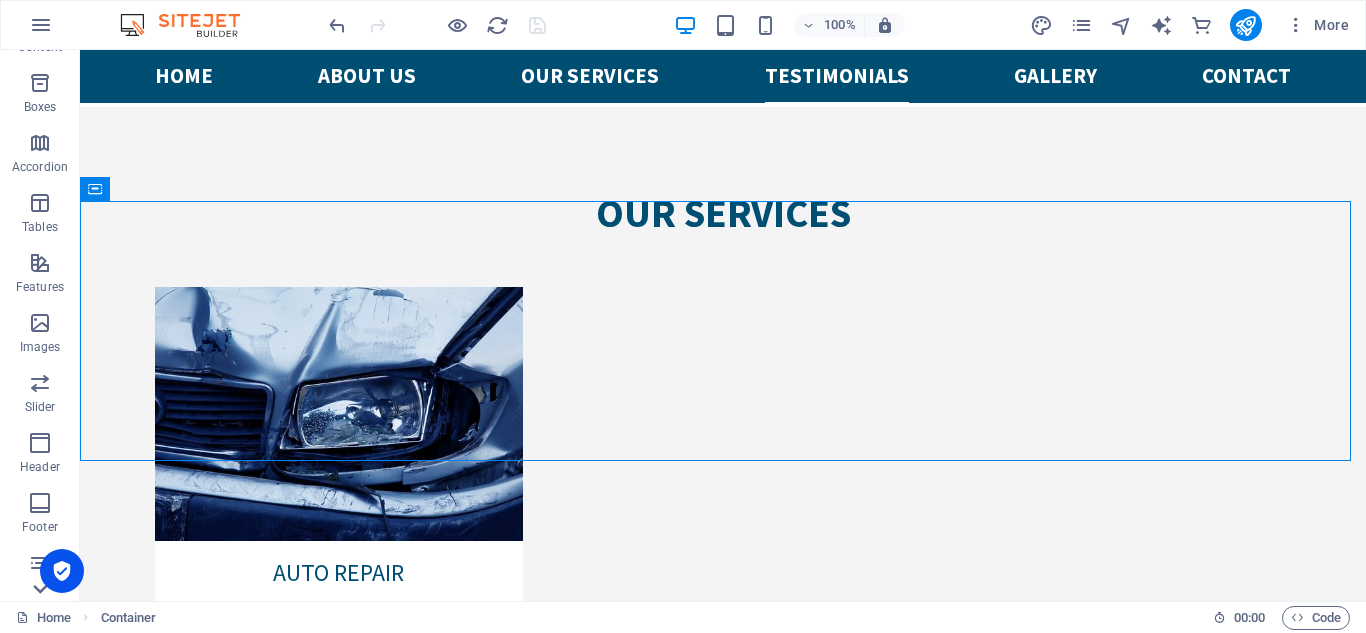 scroll, scrollTop: 409, scrollLeft: 0, axis: vertical 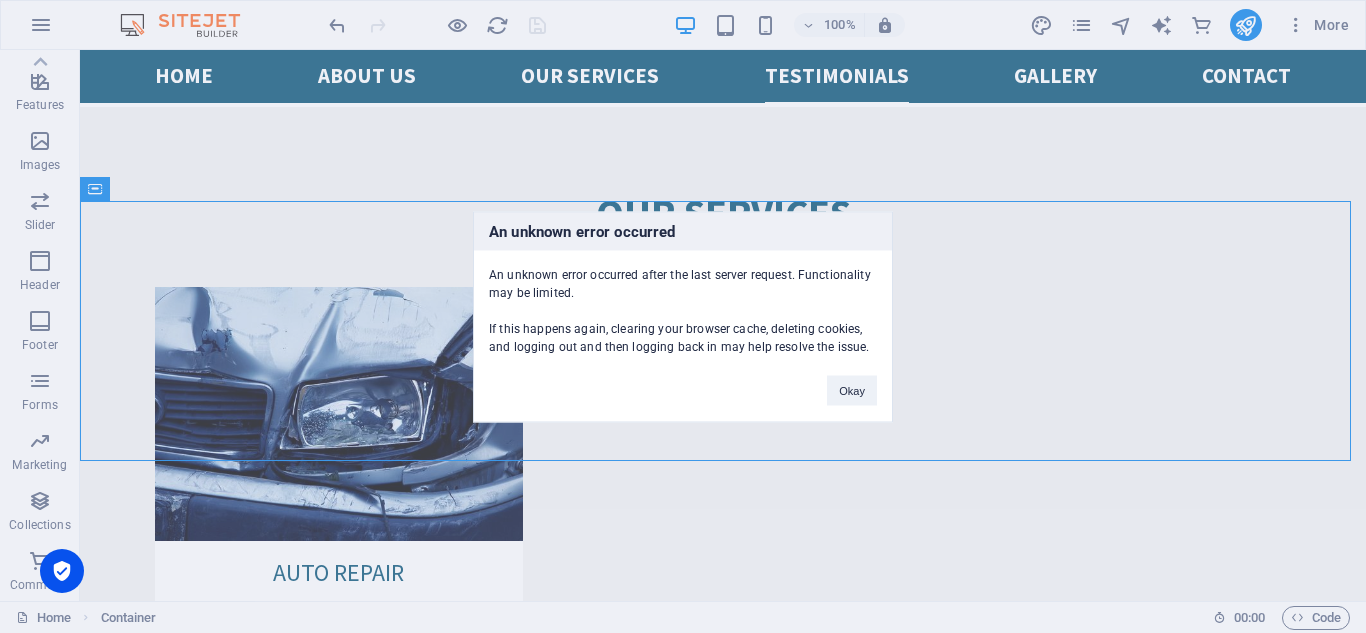 click on "Okay" at bounding box center [852, 380] 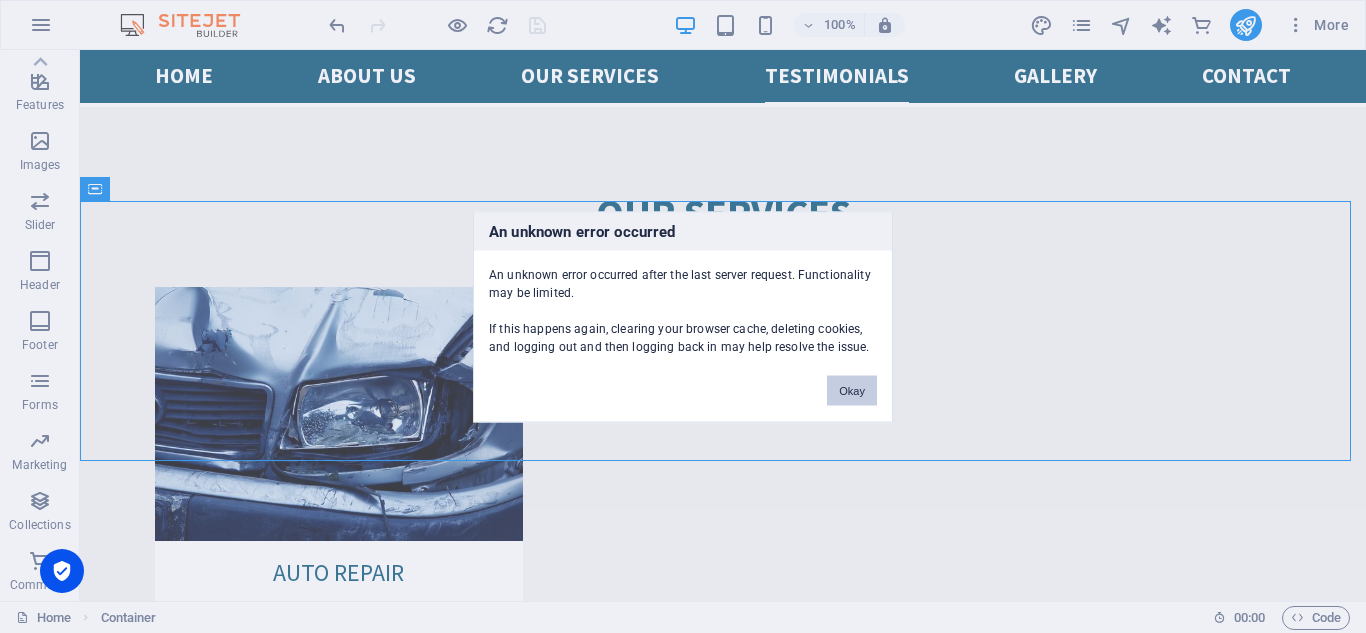 click on "Okay" at bounding box center (852, 390) 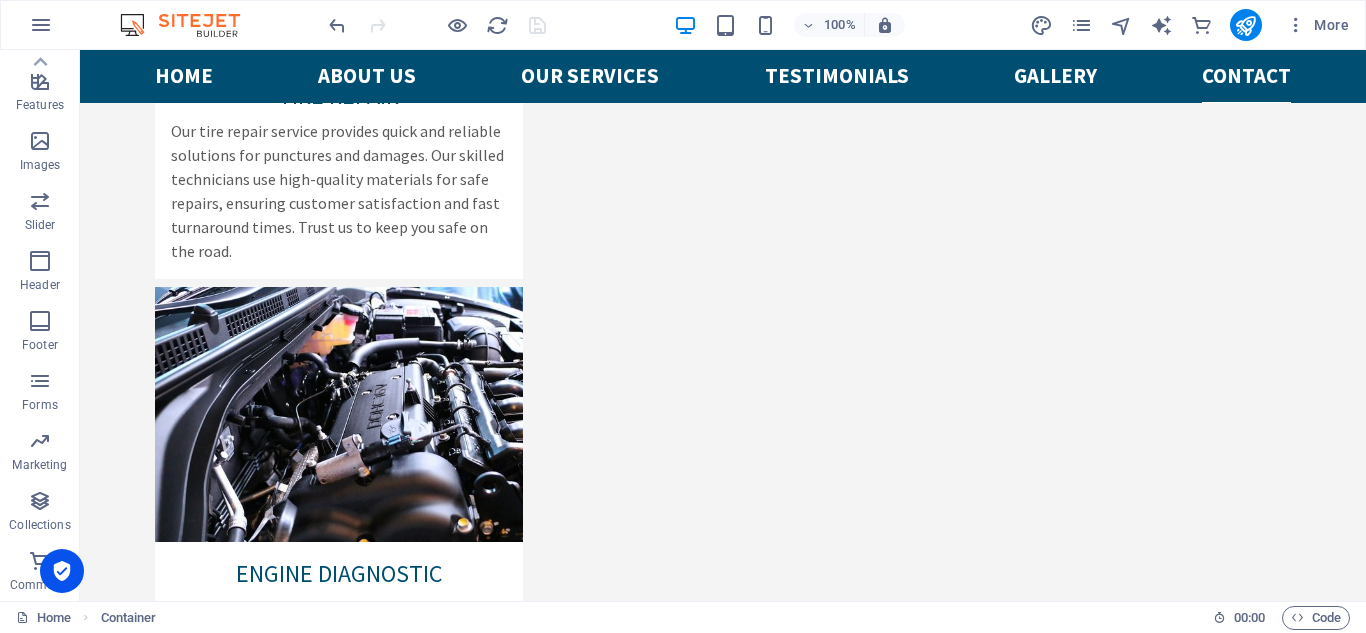 scroll, scrollTop: 4970, scrollLeft: 0, axis: vertical 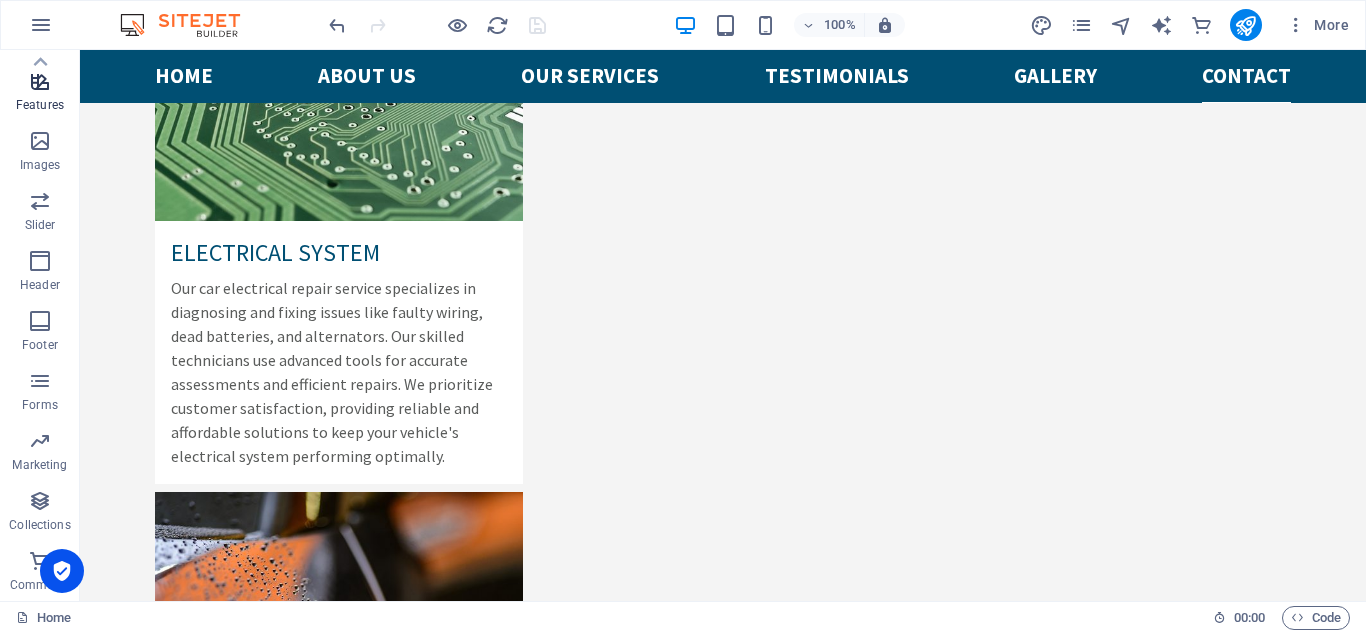 click on "Features" at bounding box center [40, 105] 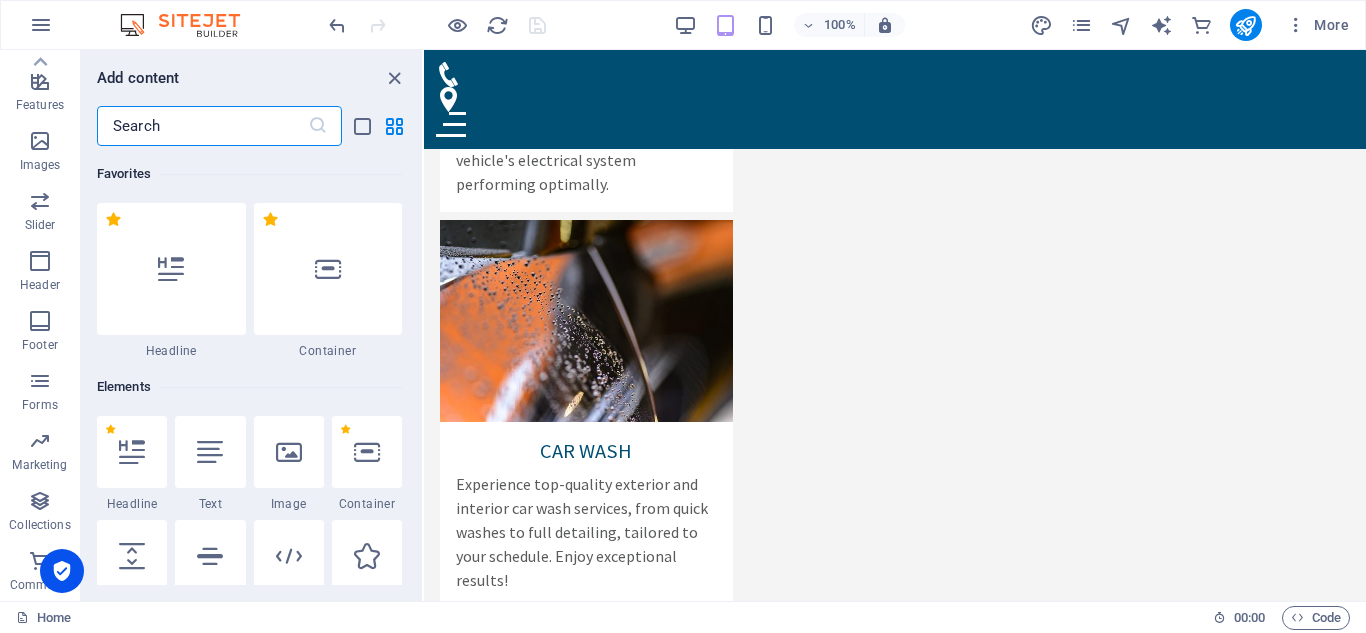 scroll, scrollTop: 4552, scrollLeft: 0, axis: vertical 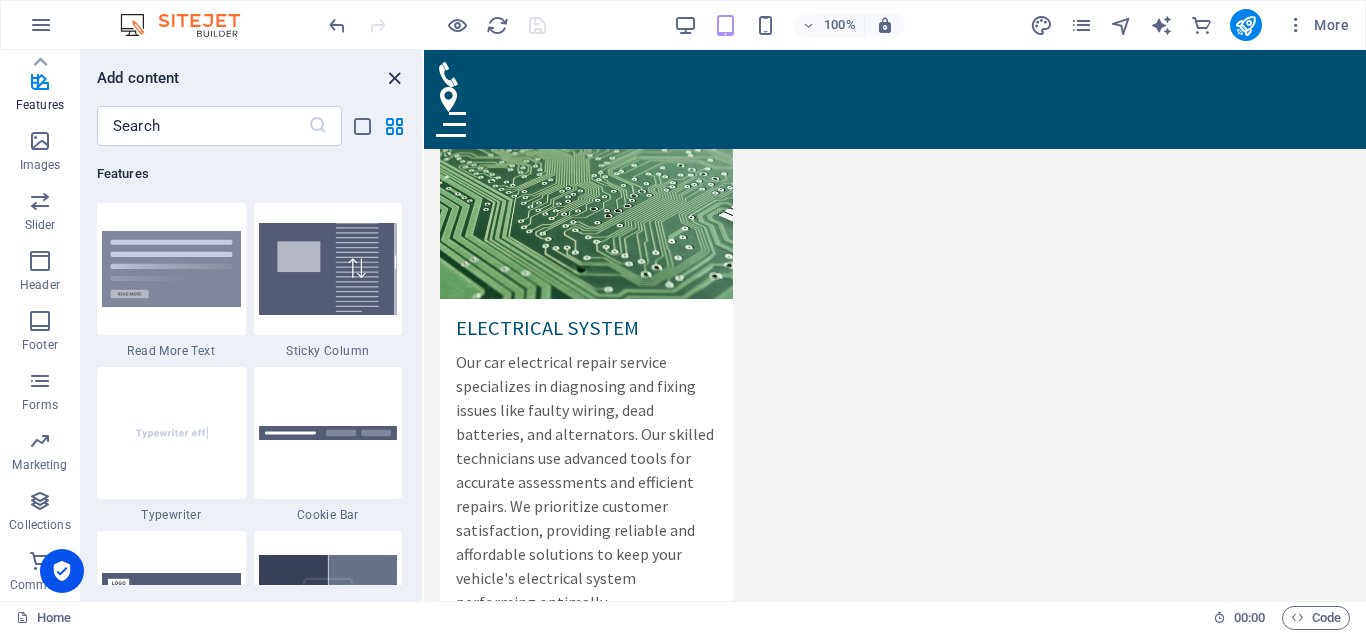 drag, startPoint x: 391, startPoint y: 83, endPoint x: 308, endPoint y: 34, distance: 96.38464 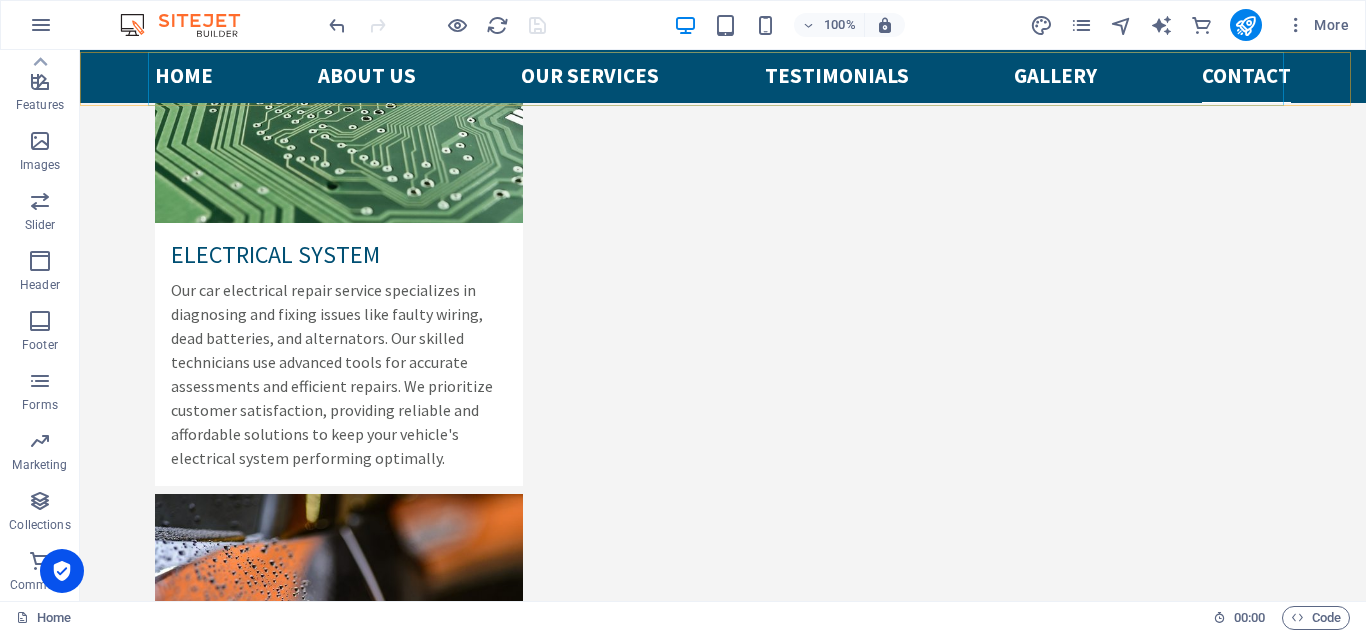 scroll, scrollTop: 4970, scrollLeft: 0, axis: vertical 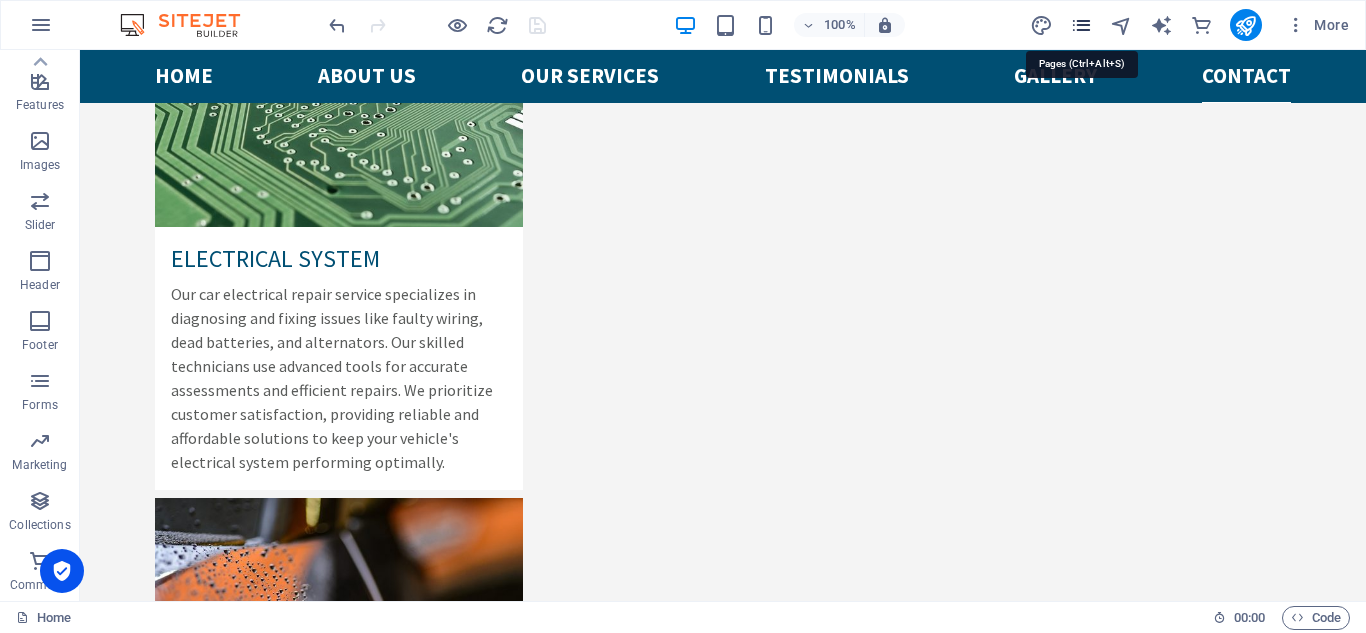 click at bounding box center [1081, 25] 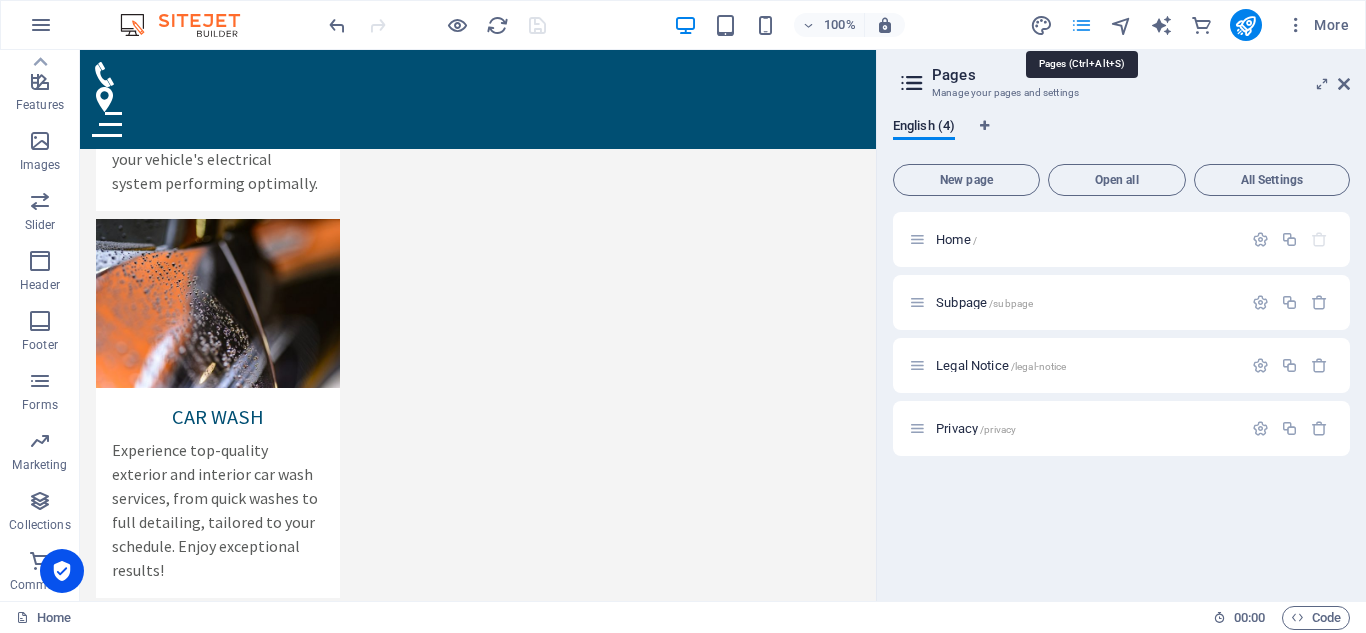 scroll, scrollTop: 4552, scrollLeft: 0, axis: vertical 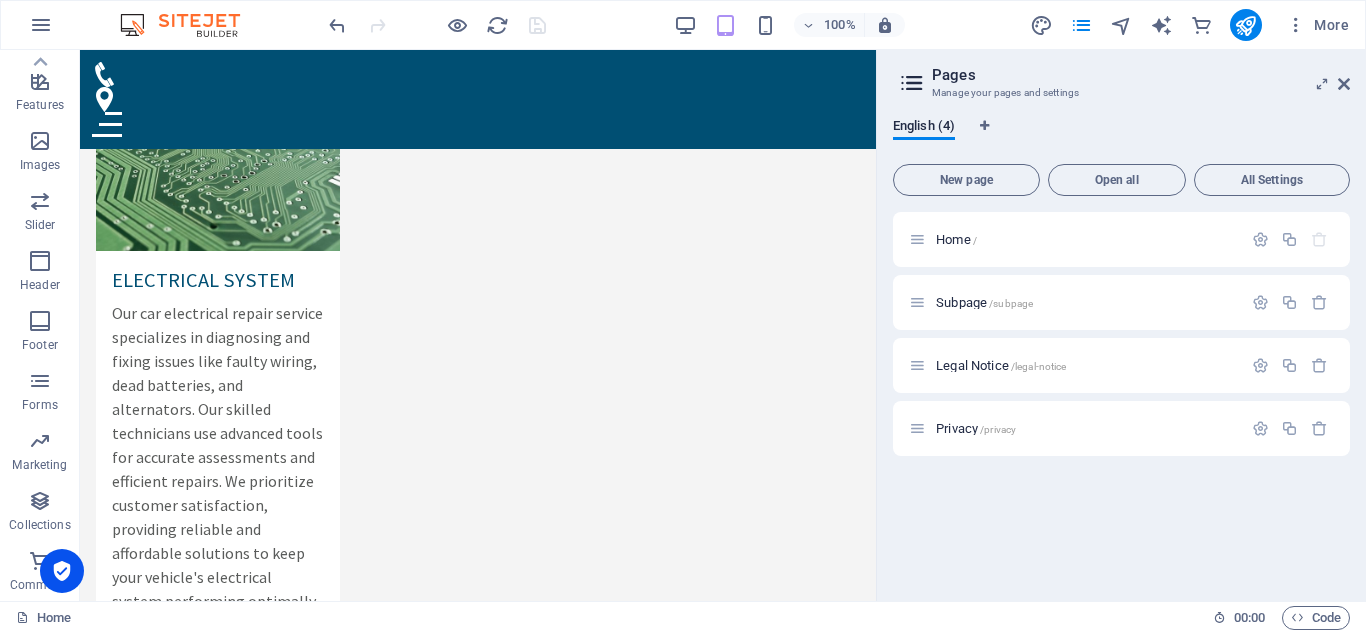 click on "More" at bounding box center [1193, 25] 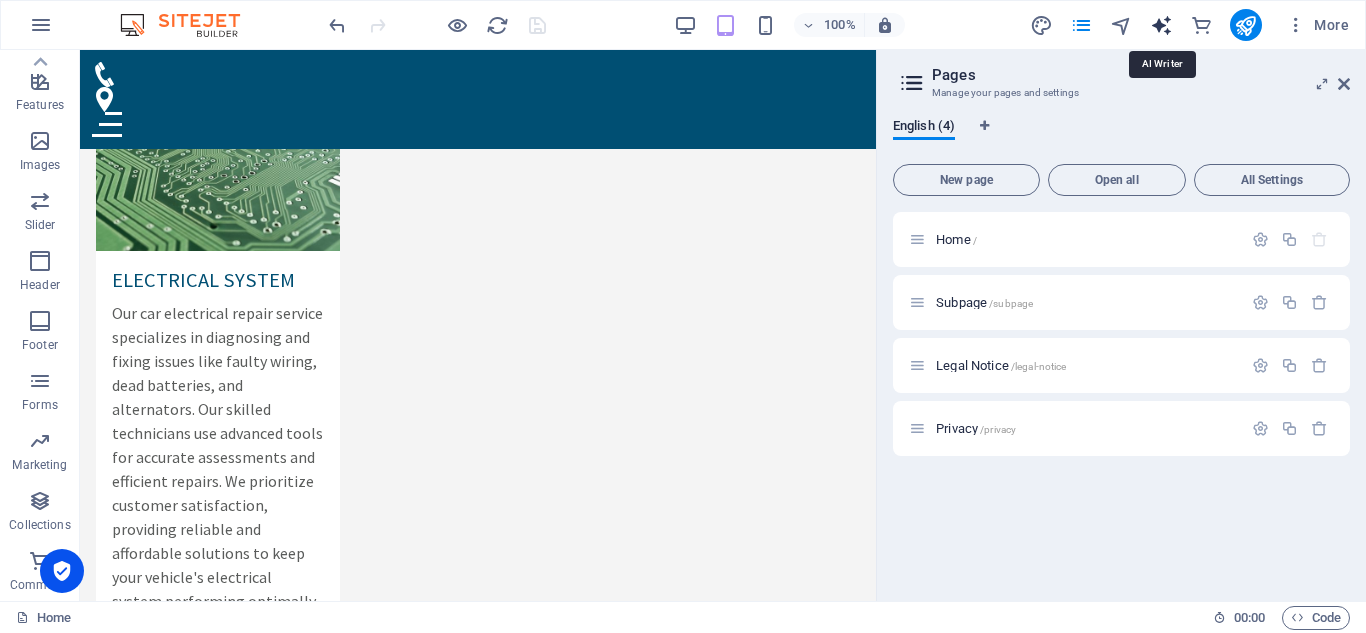 click at bounding box center [1161, 25] 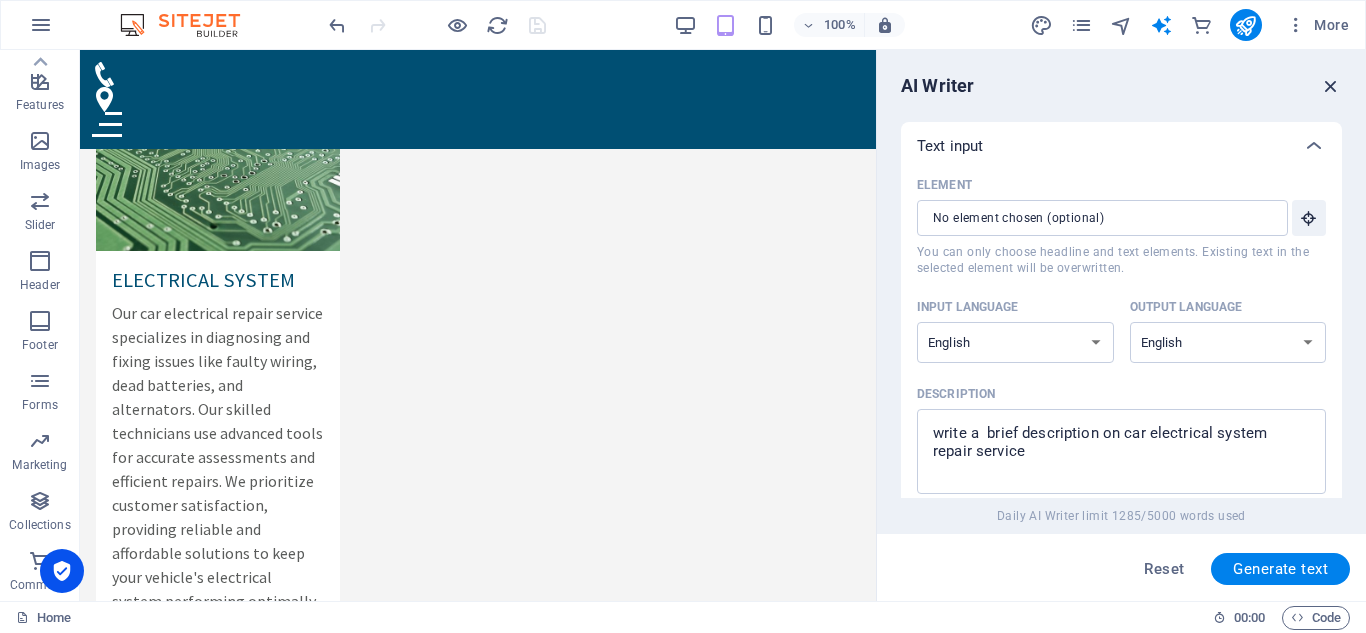 drag, startPoint x: 1340, startPoint y: 77, endPoint x: 1260, endPoint y: 27, distance: 94.33981 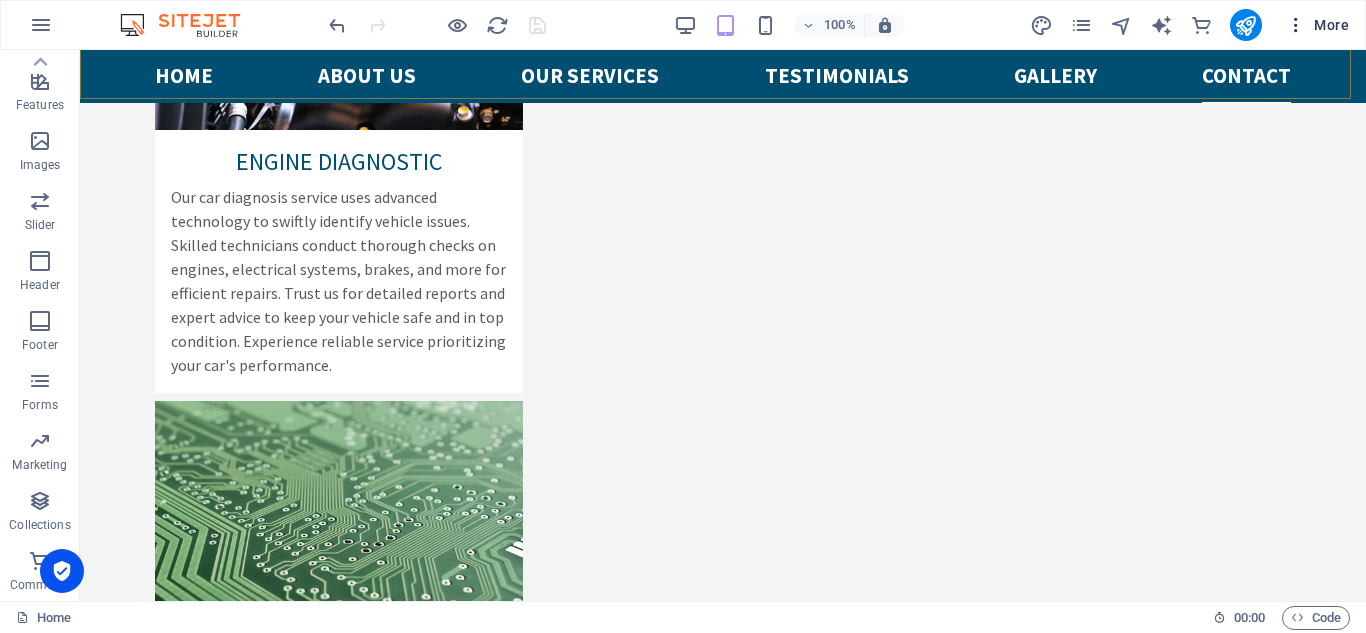 scroll, scrollTop: 4970, scrollLeft: 0, axis: vertical 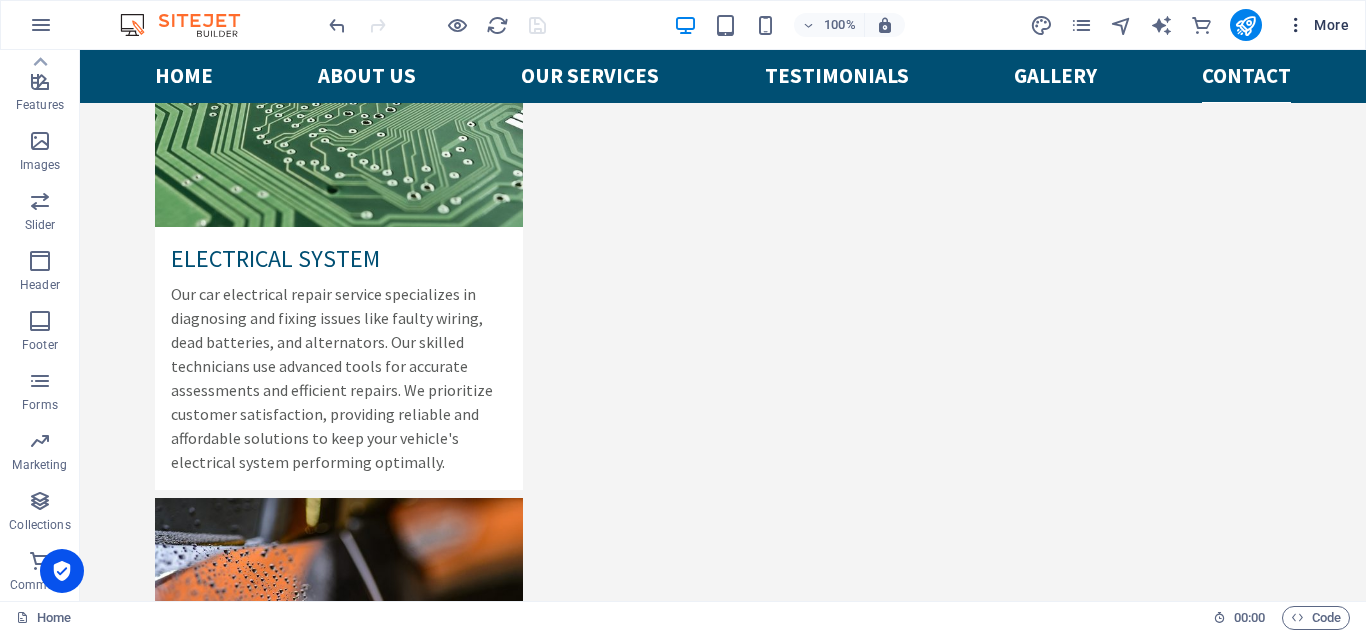 click at bounding box center (1296, 25) 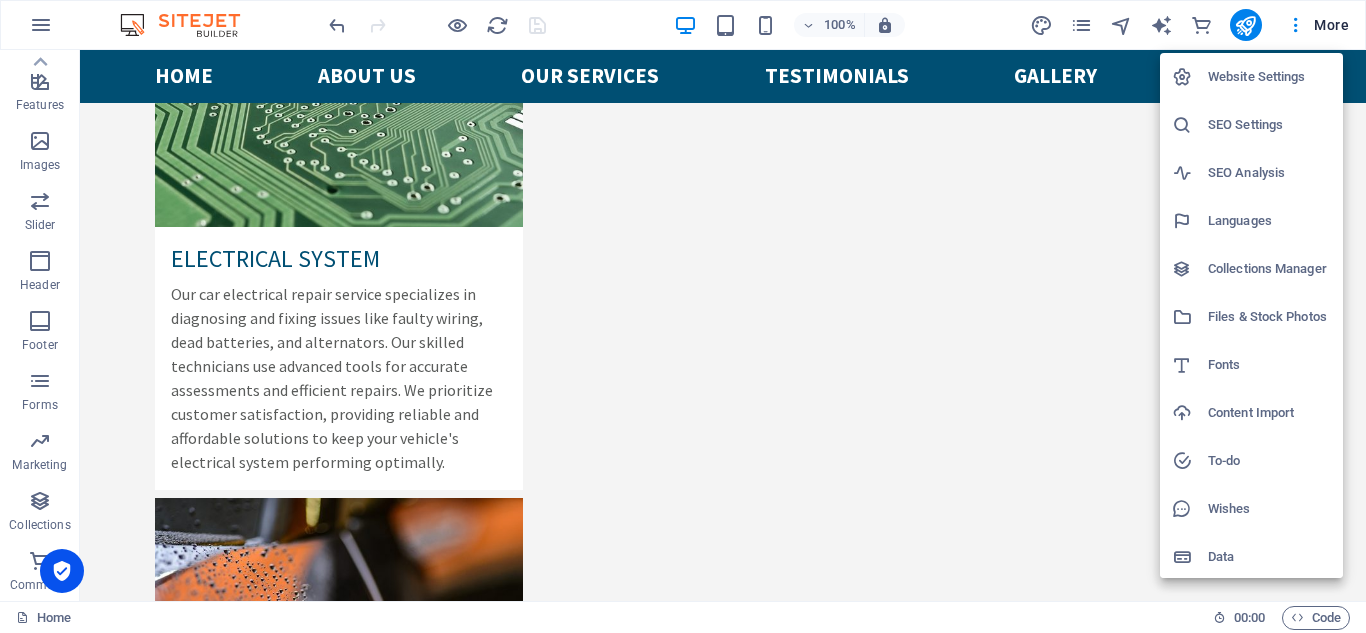click at bounding box center [683, 316] 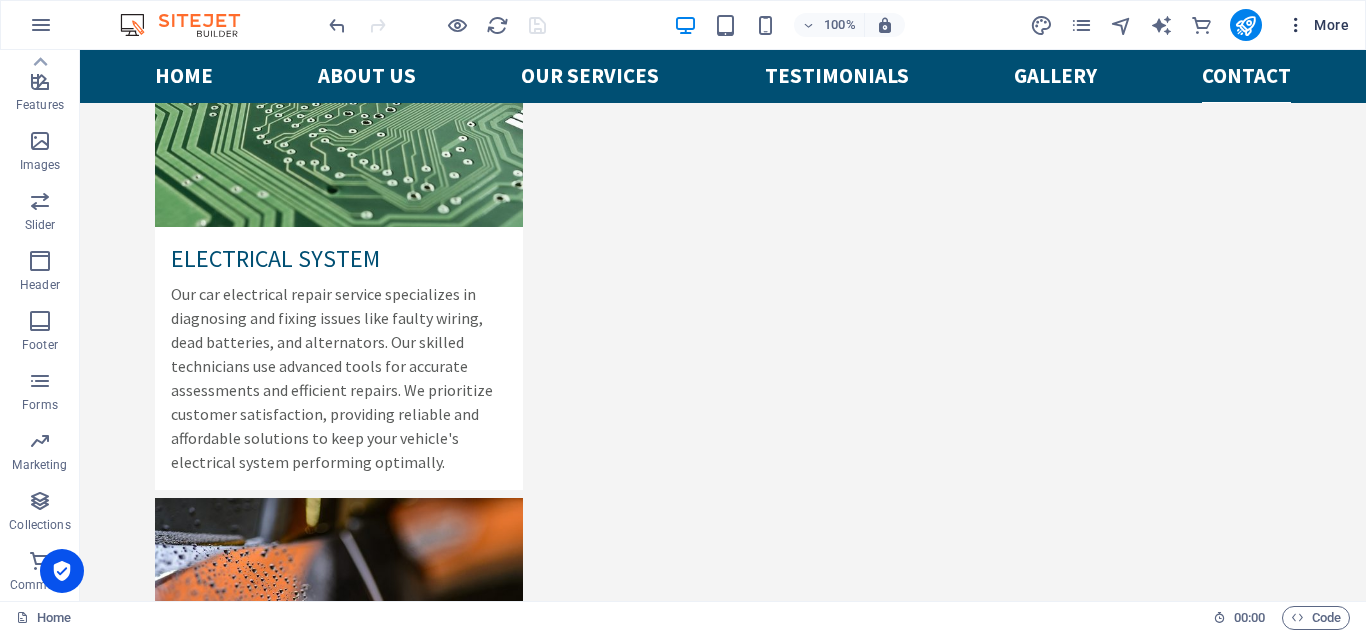 click at bounding box center (1296, 25) 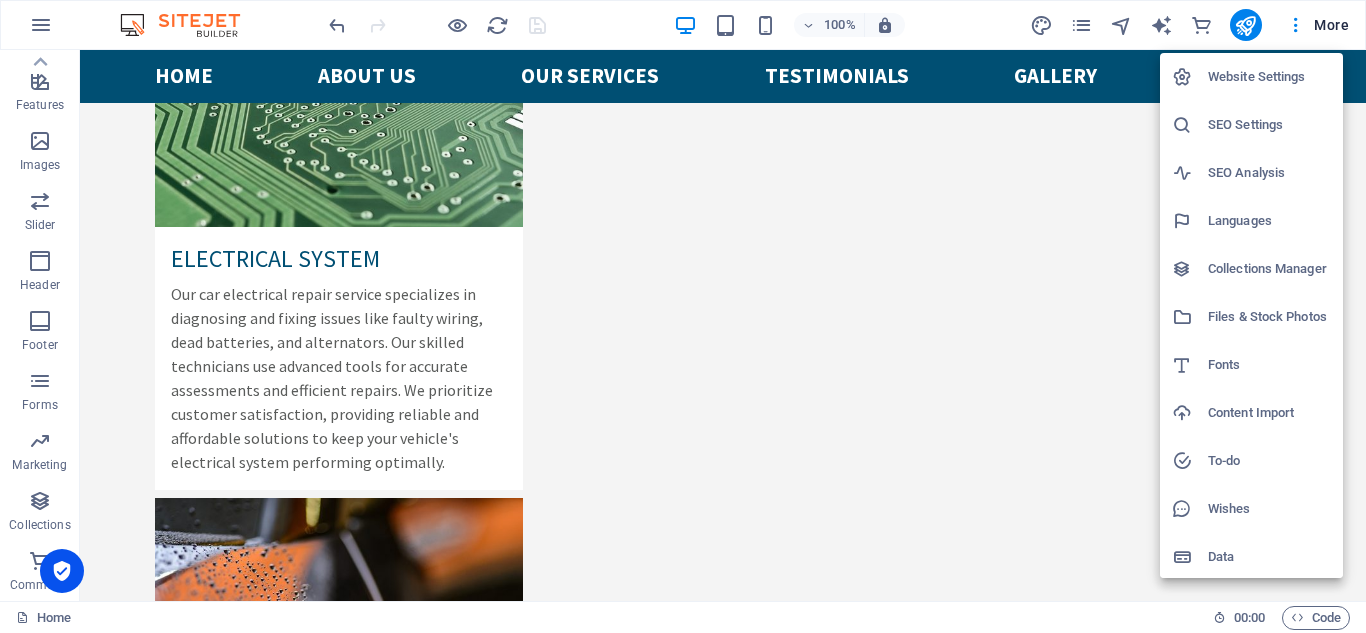 click at bounding box center (683, 316) 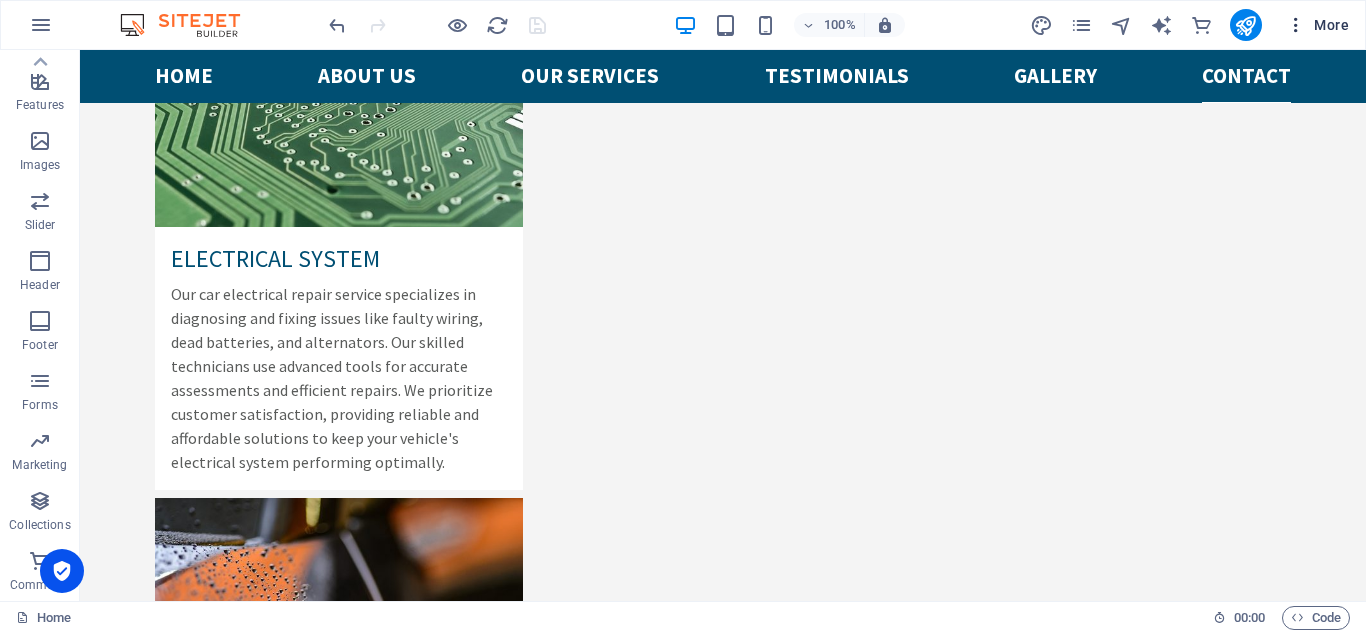 click on "More" at bounding box center (1317, 25) 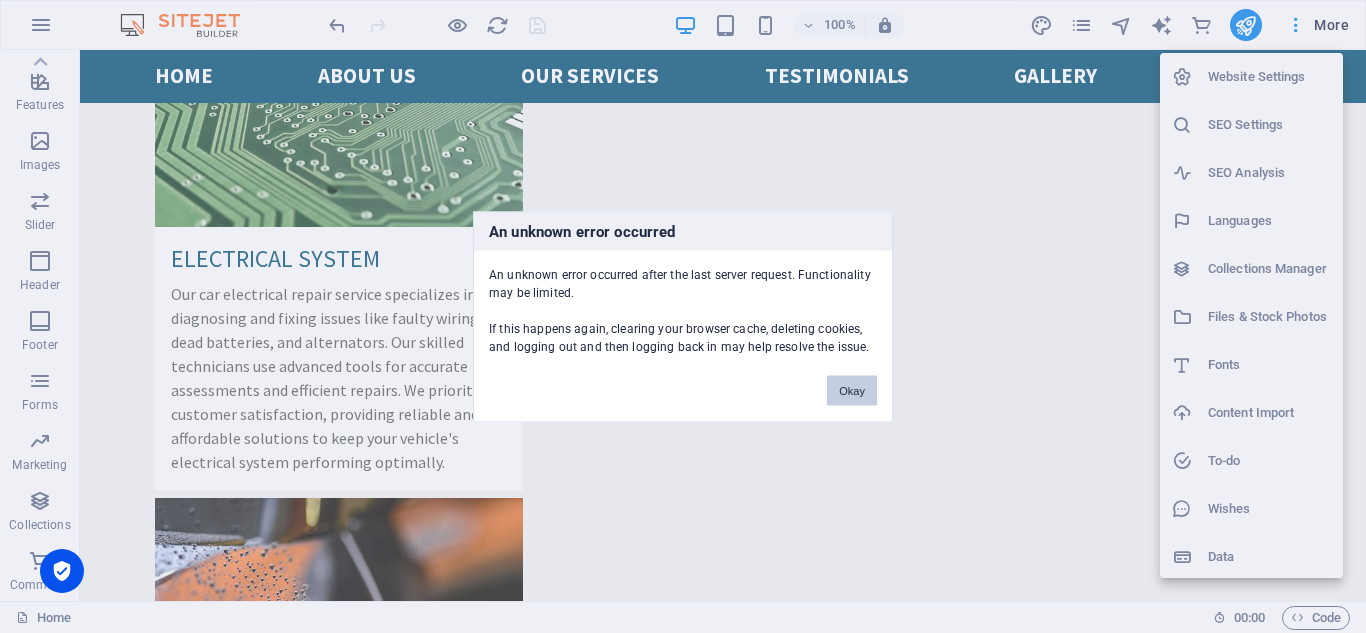 click on "Okay" at bounding box center [852, 390] 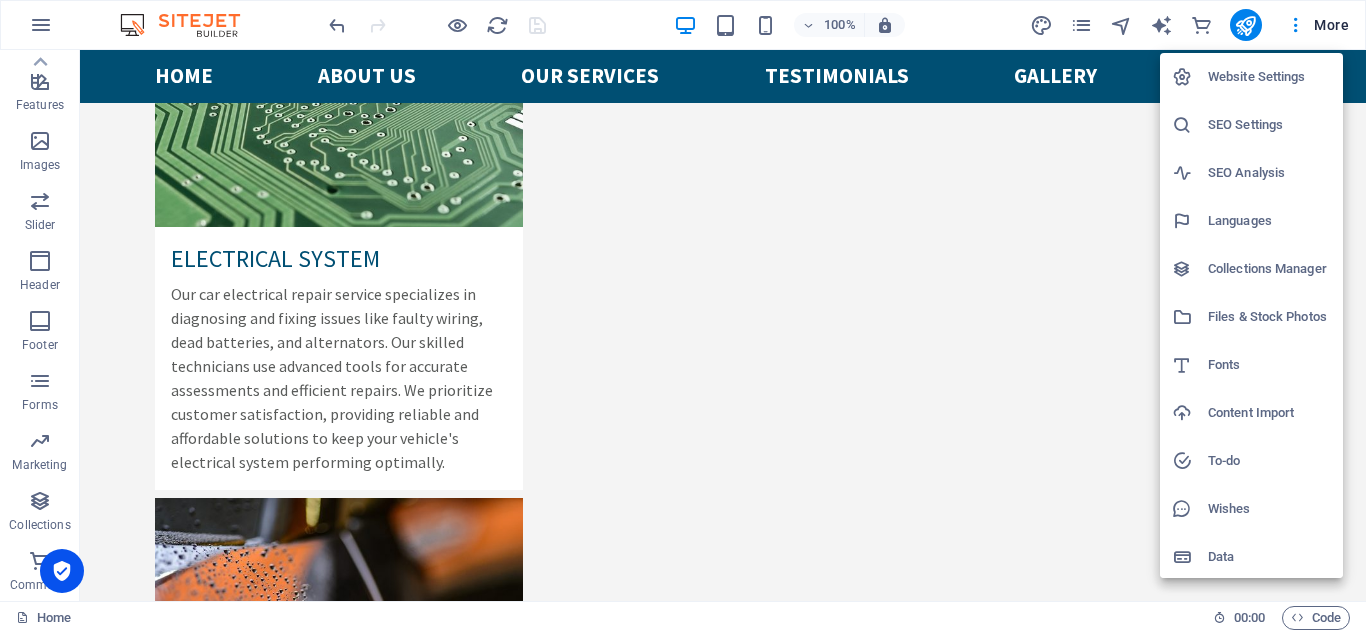 click at bounding box center (683, 316) 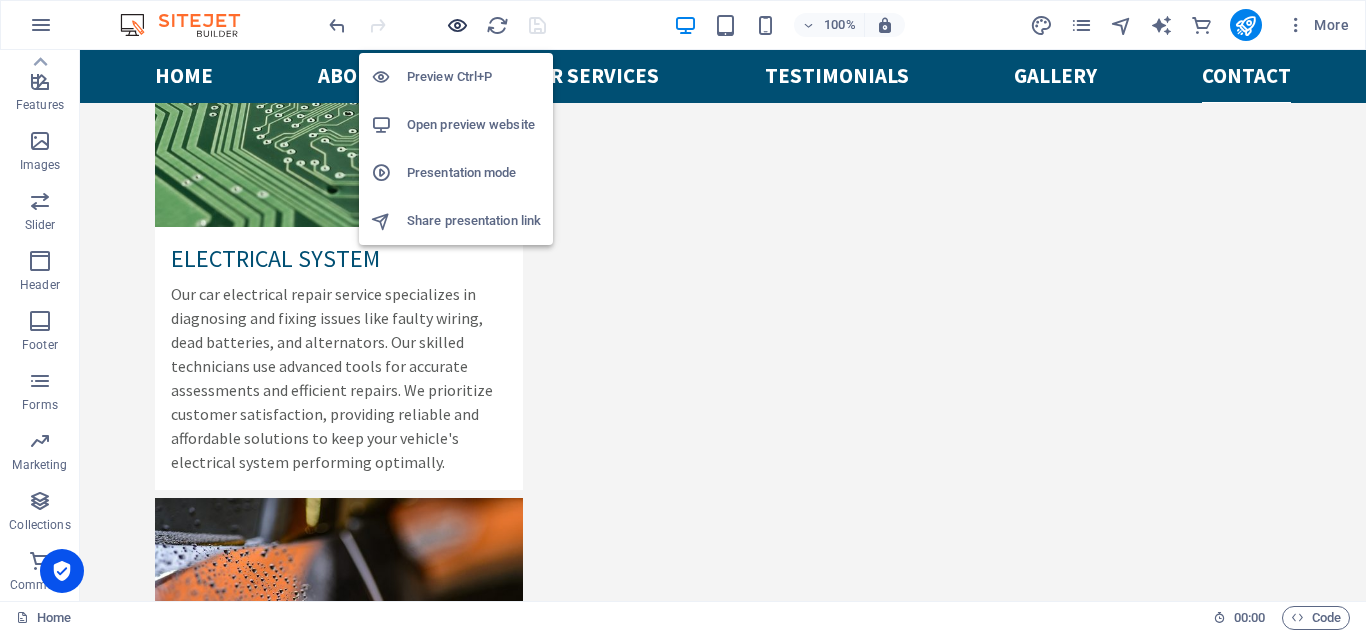 click at bounding box center (457, 25) 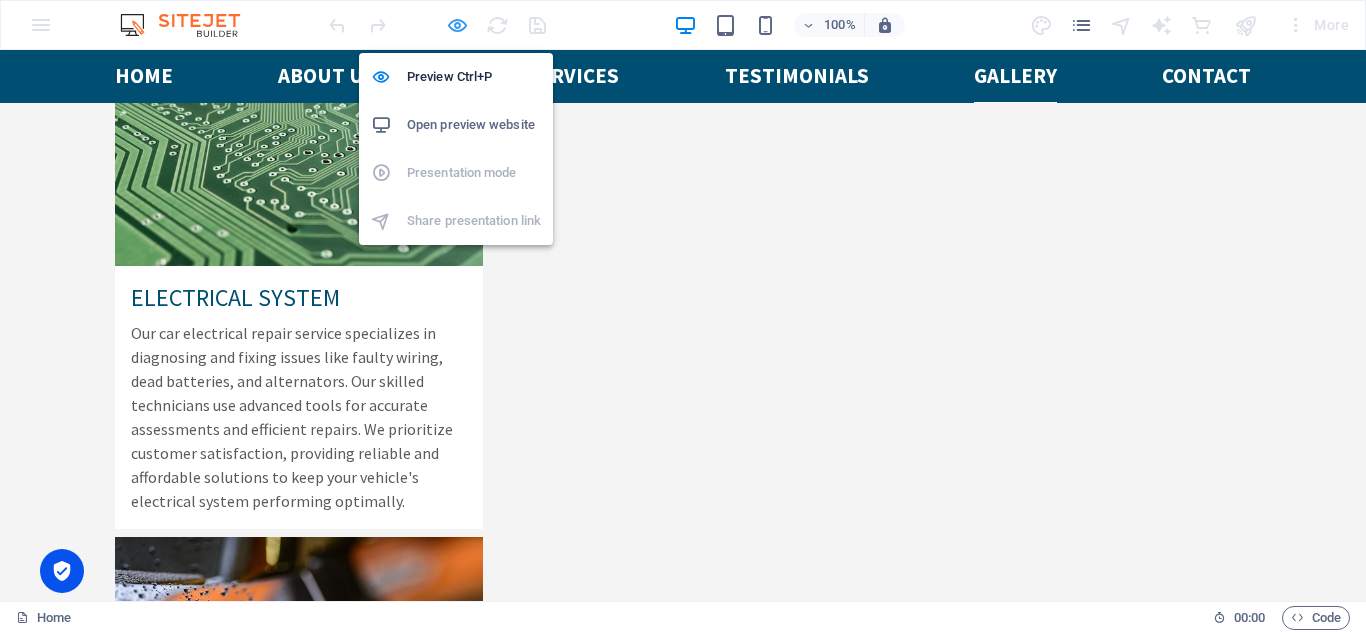 scroll, scrollTop: 5030, scrollLeft: 0, axis: vertical 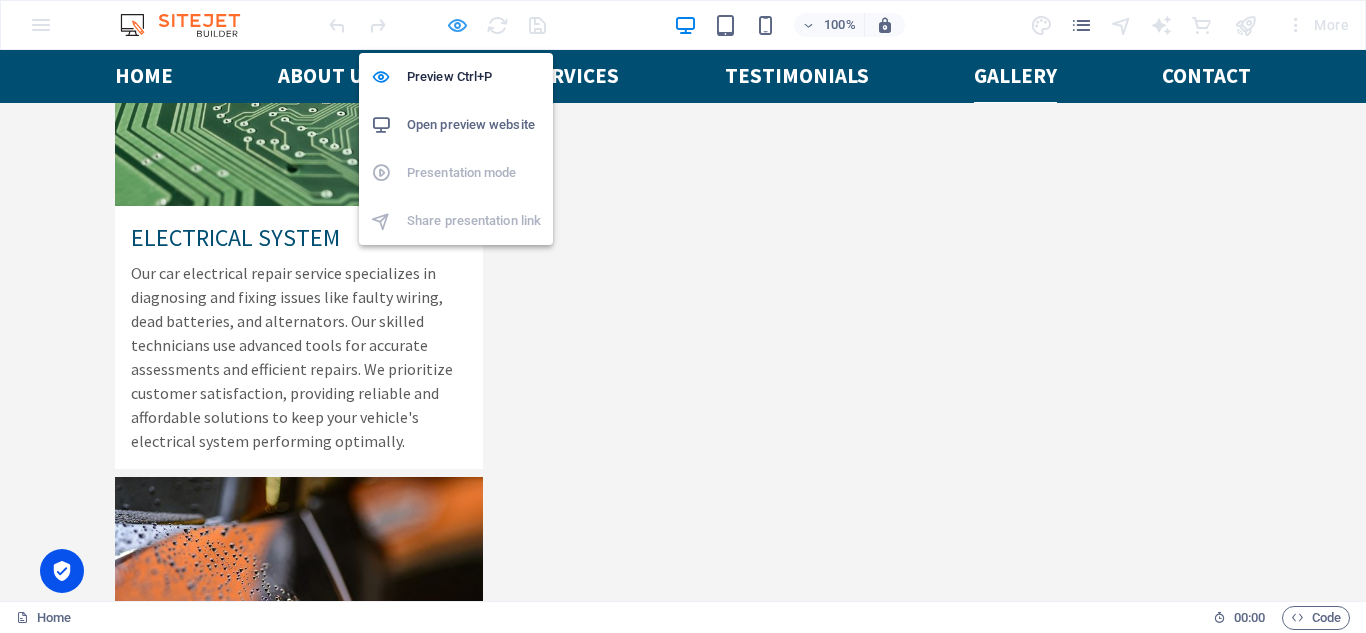 click at bounding box center [457, 25] 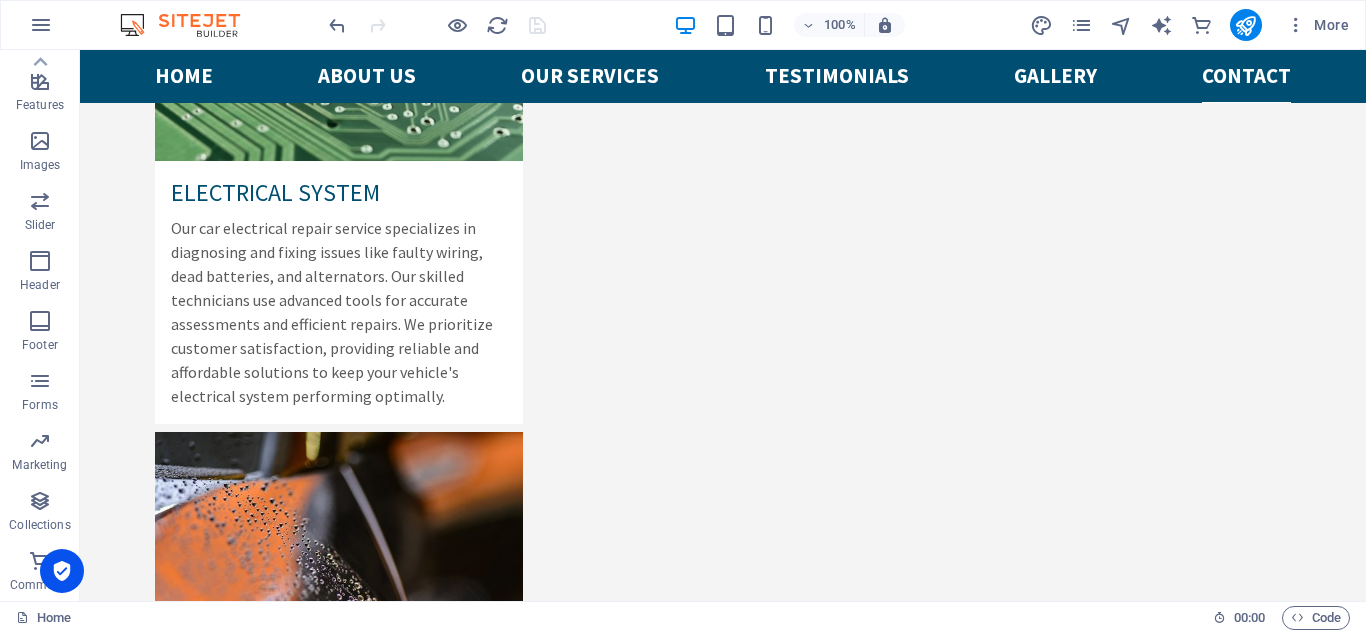 scroll, scrollTop: 4970, scrollLeft: 0, axis: vertical 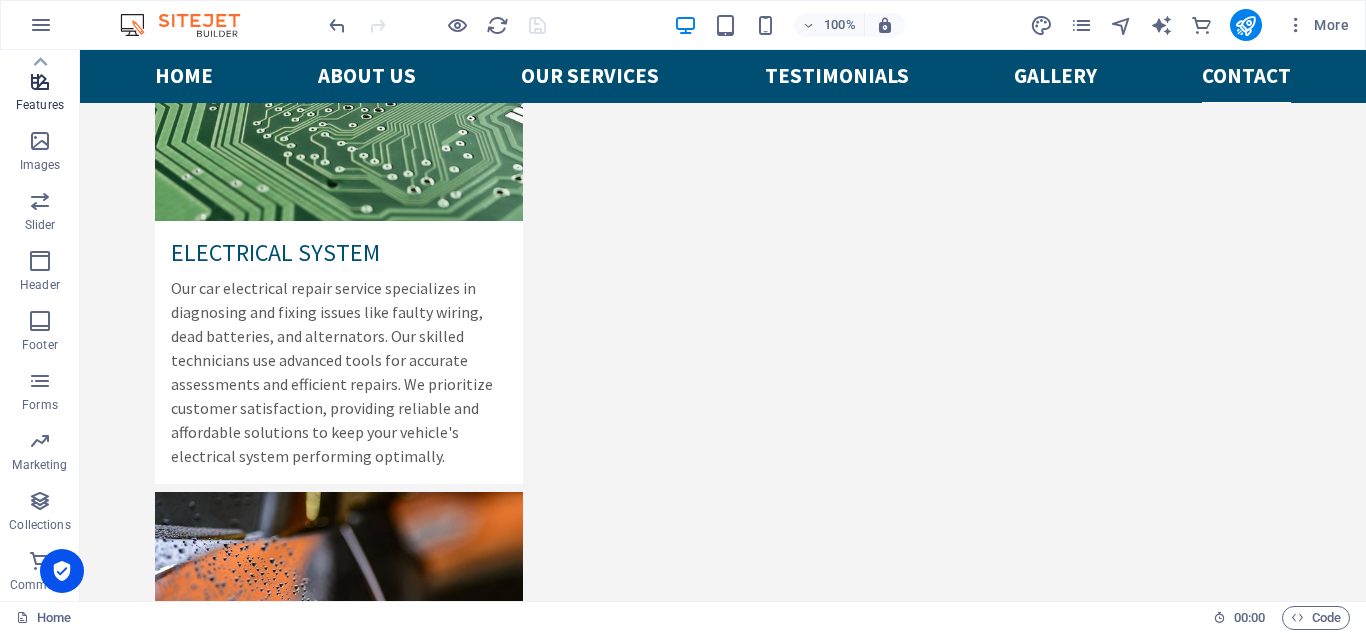click on "Features" at bounding box center (40, 93) 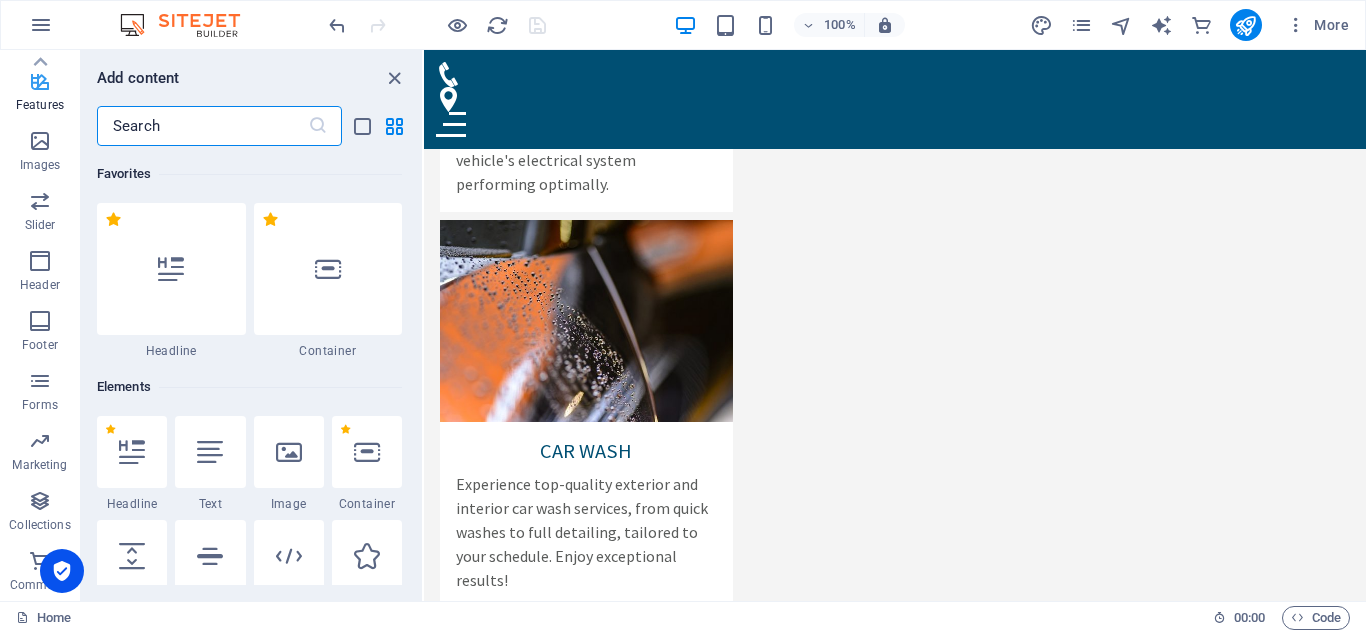 scroll, scrollTop: 4552, scrollLeft: 0, axis: vertical 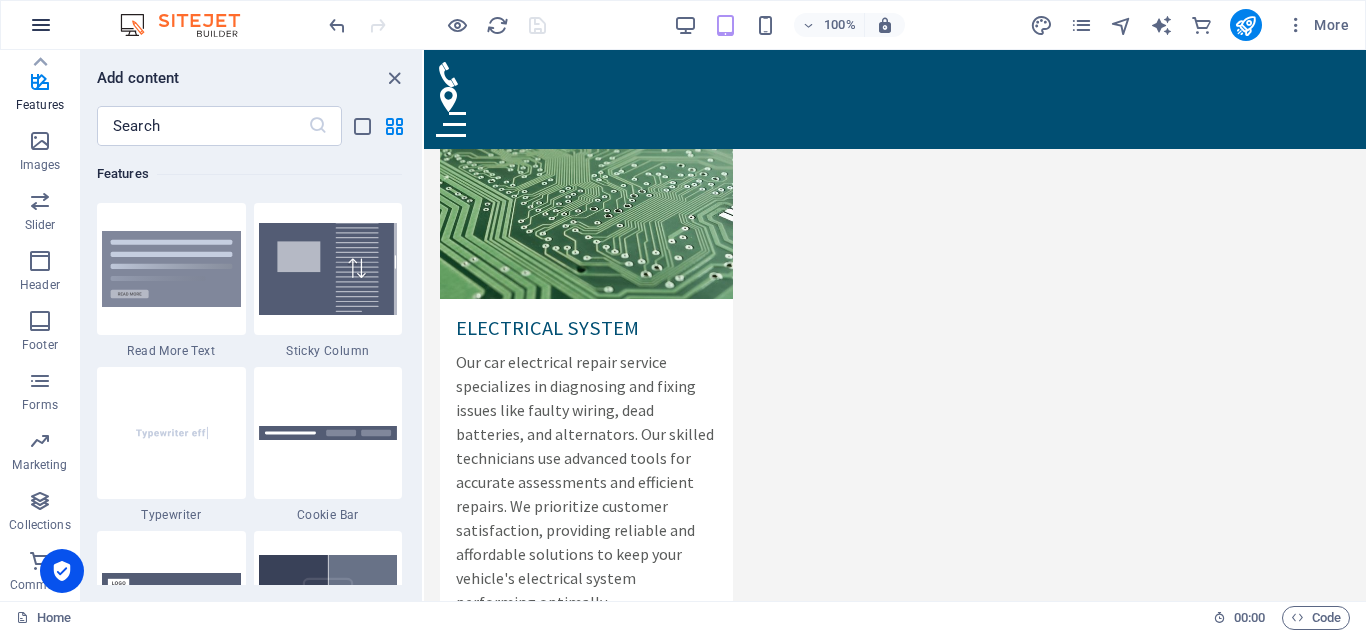 click at bounding box center [41, 25] 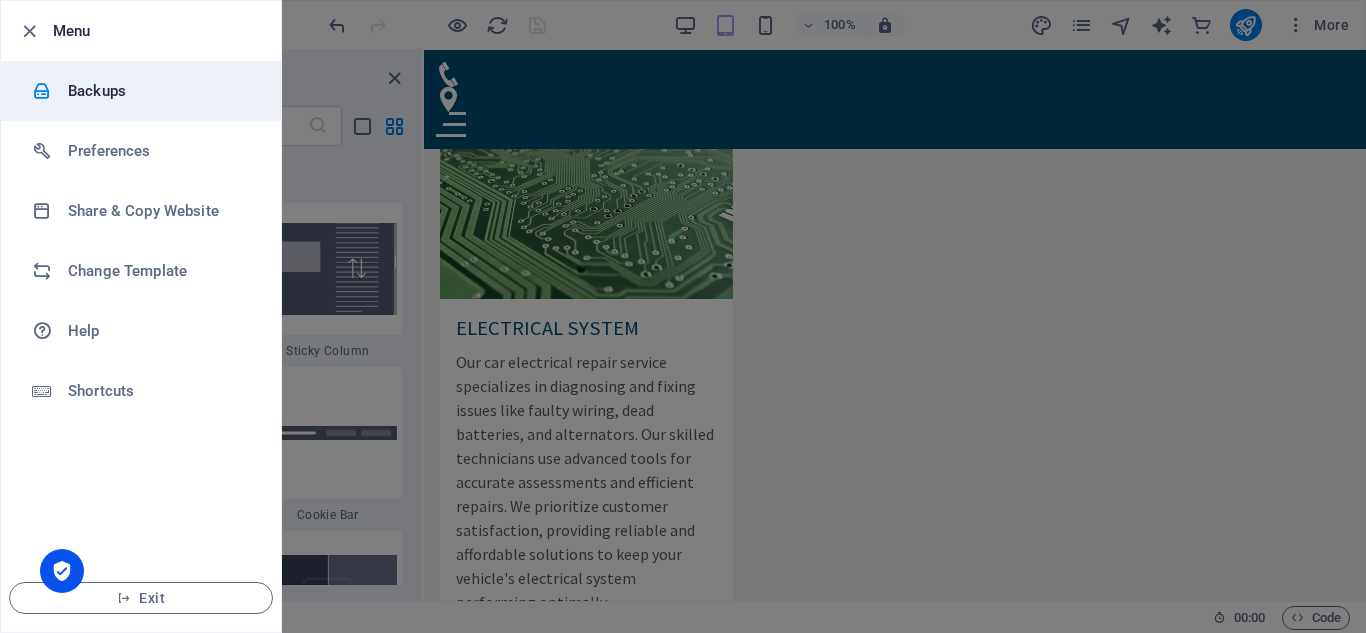 click on "Backups" at bounding box center [141, 91] 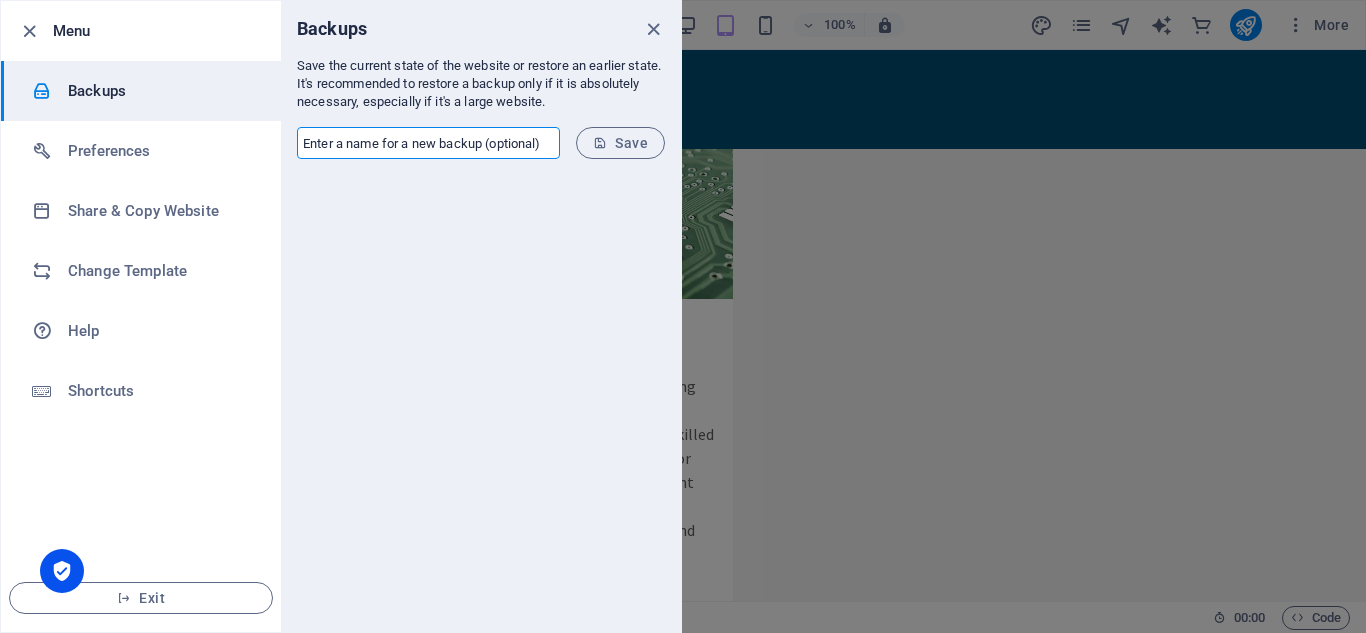 click at bounding box center (428, 143) 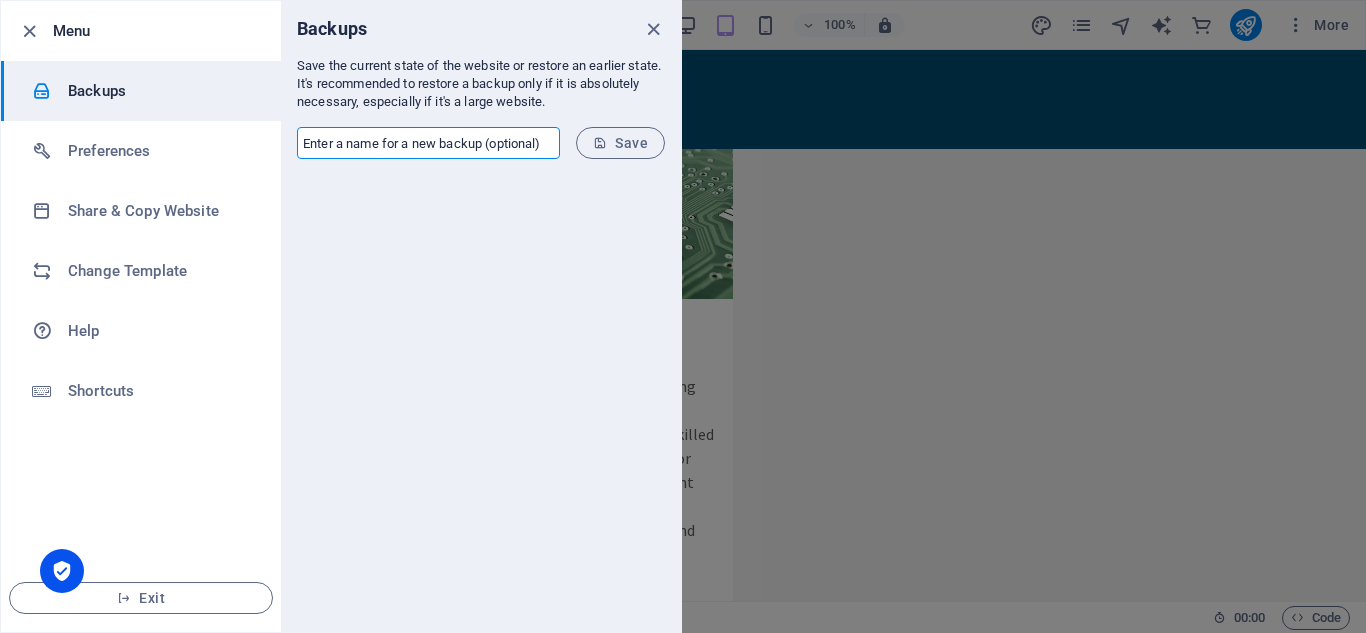 click at bounding box center (428, 143) 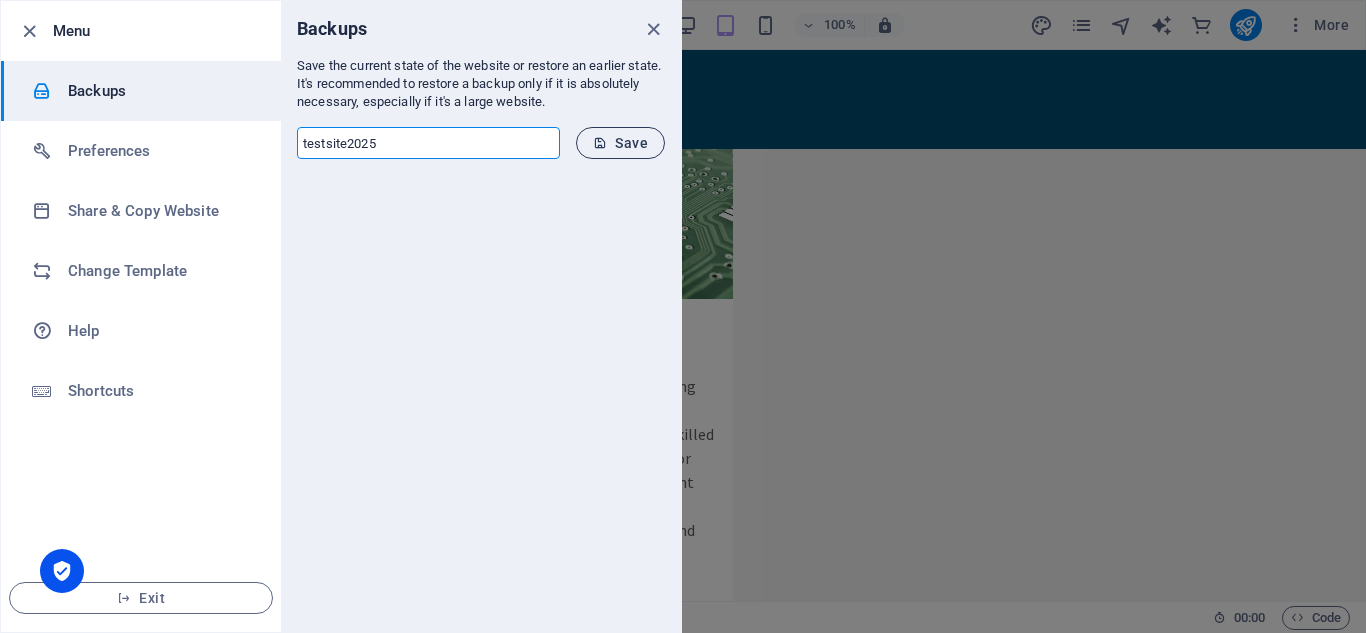 type on "testsite2025" 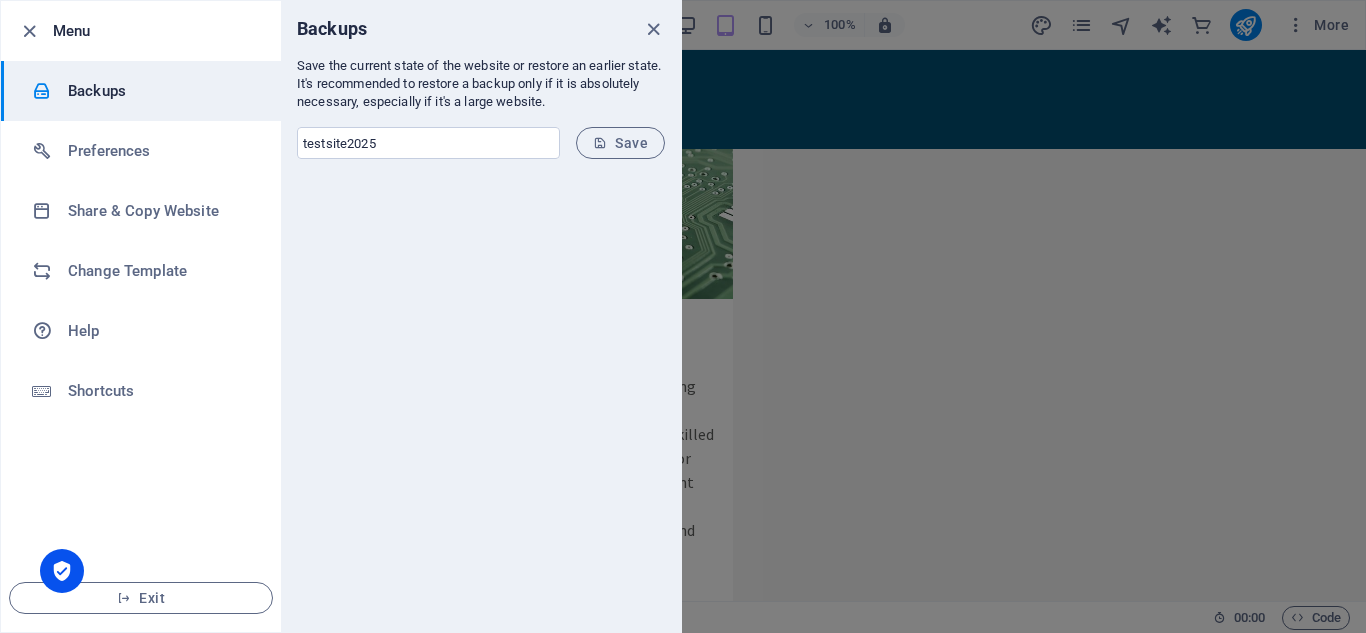 click at bounding box center [600, 143] 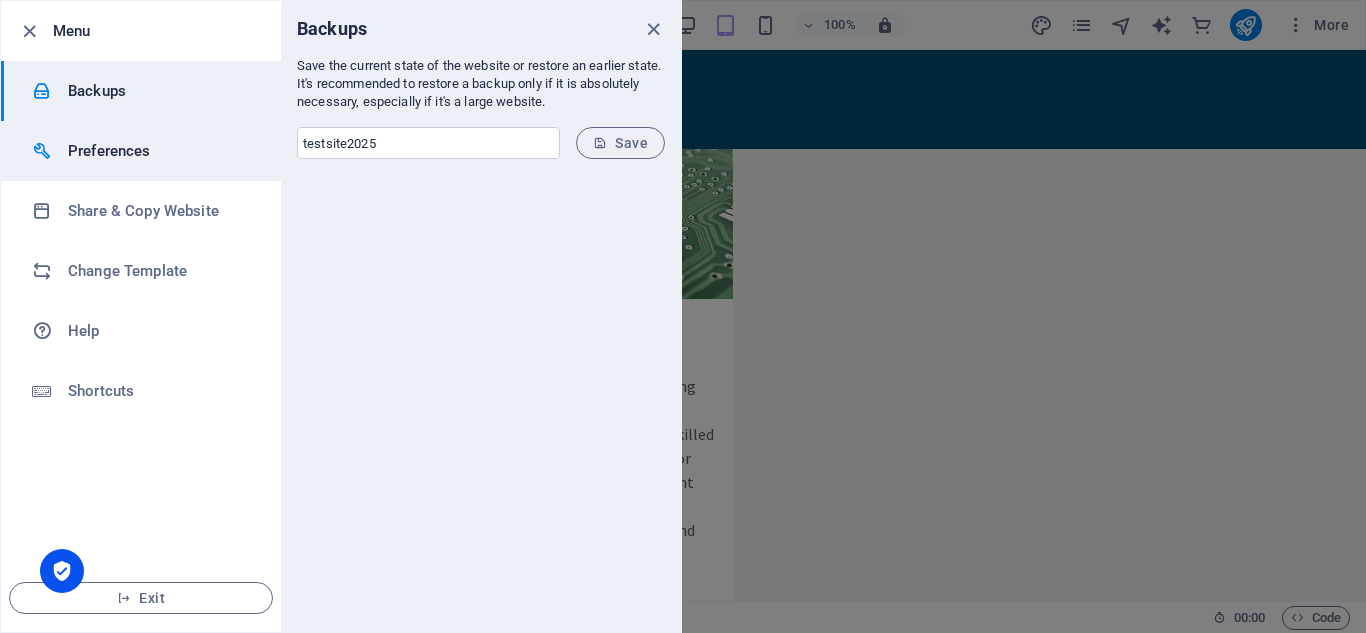 click on "Preferences" at bounding box center (160, 151) 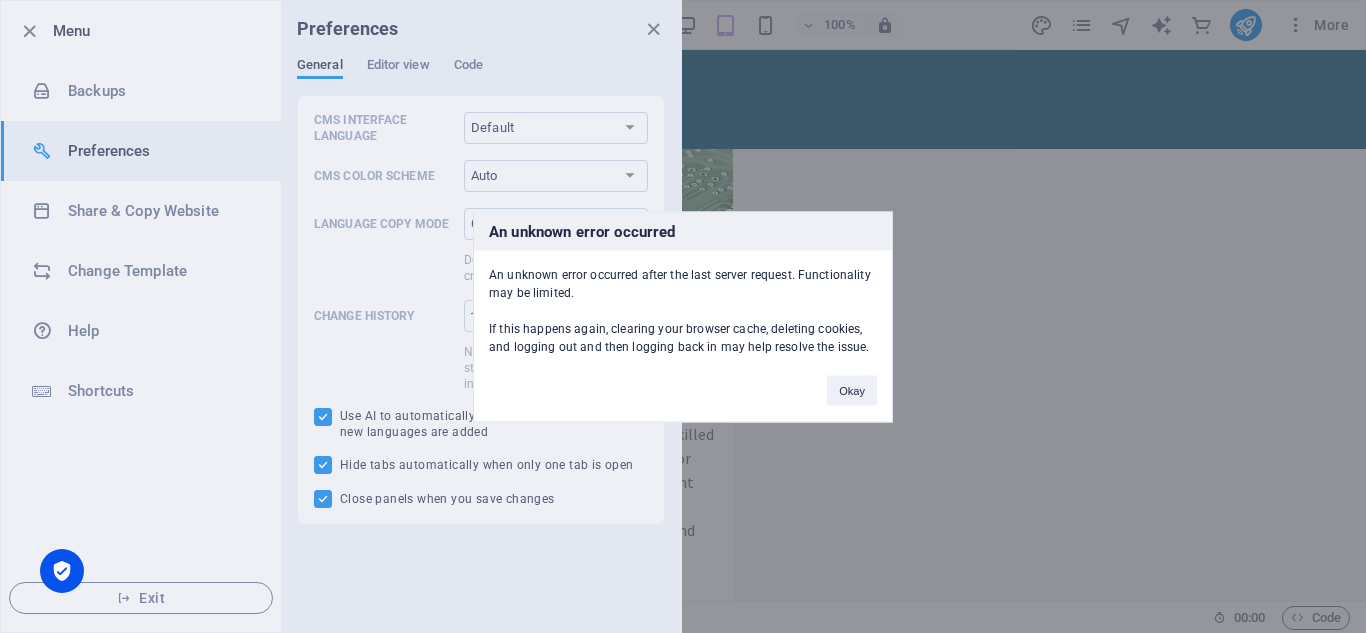 click on "Okay" at bounding box center [852, 390] 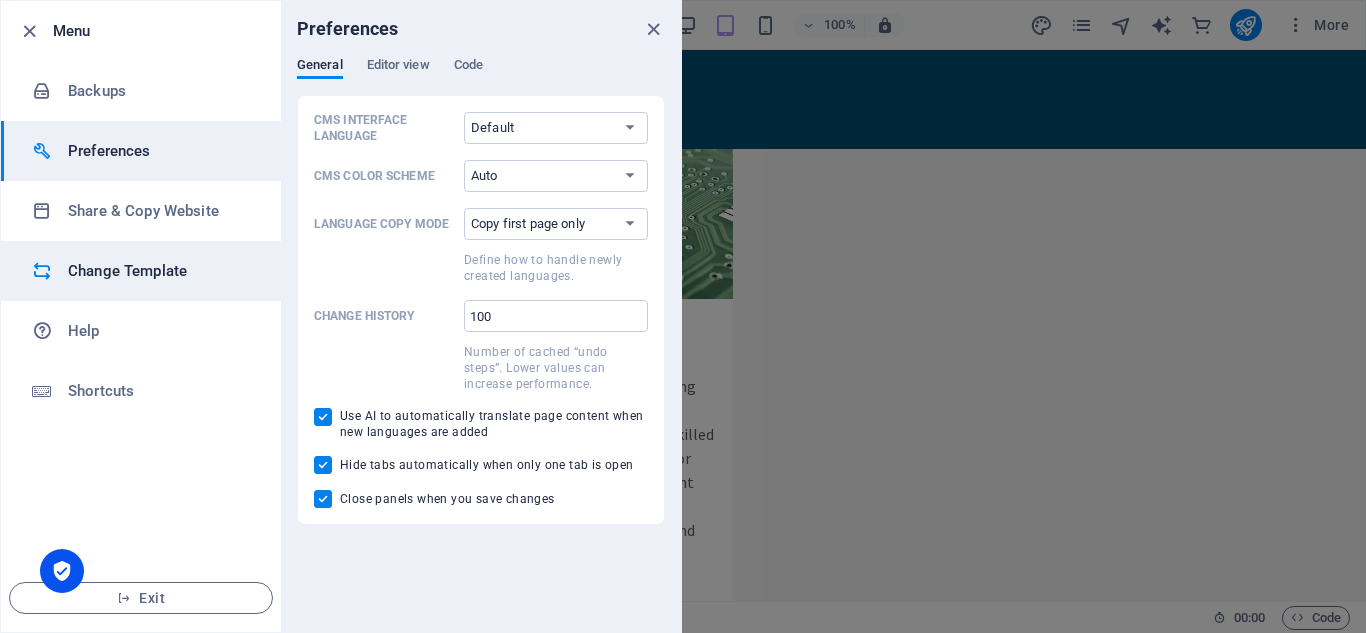 click on "Change Template" at bounding box center (160, 271) 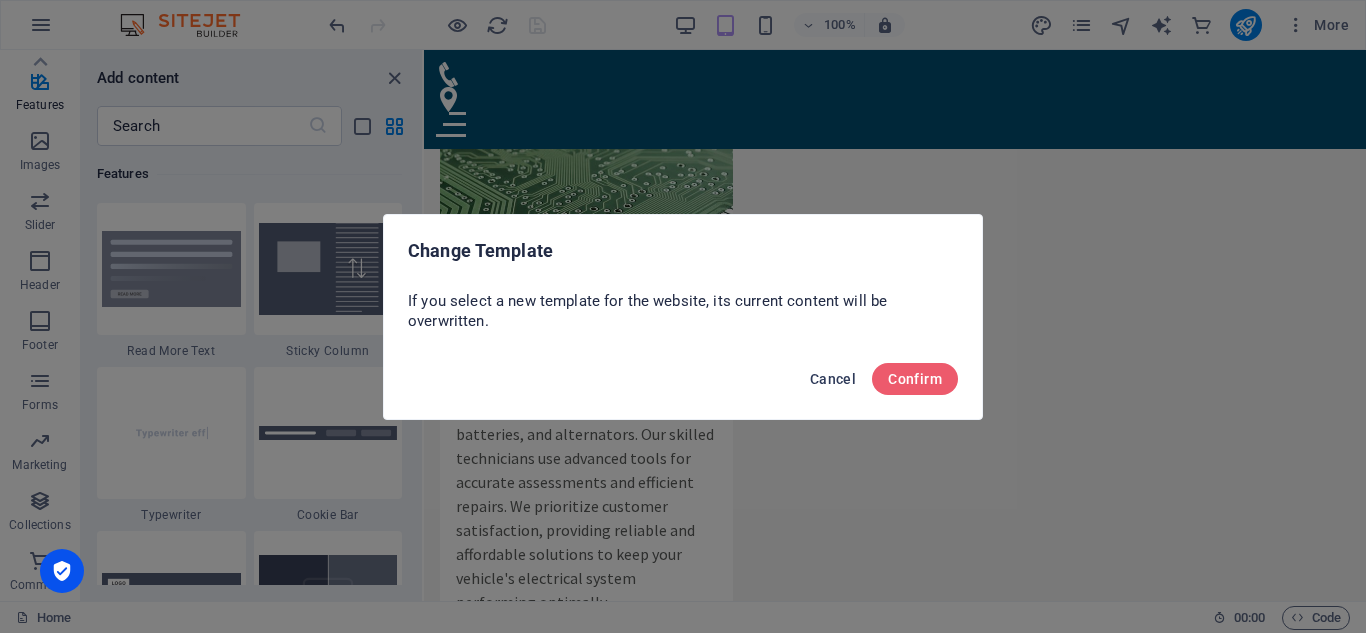 drag, startPoint x: 841, startPoint y: 386, endPoint x: 416, endPoint y: 336, distance: 427.93106 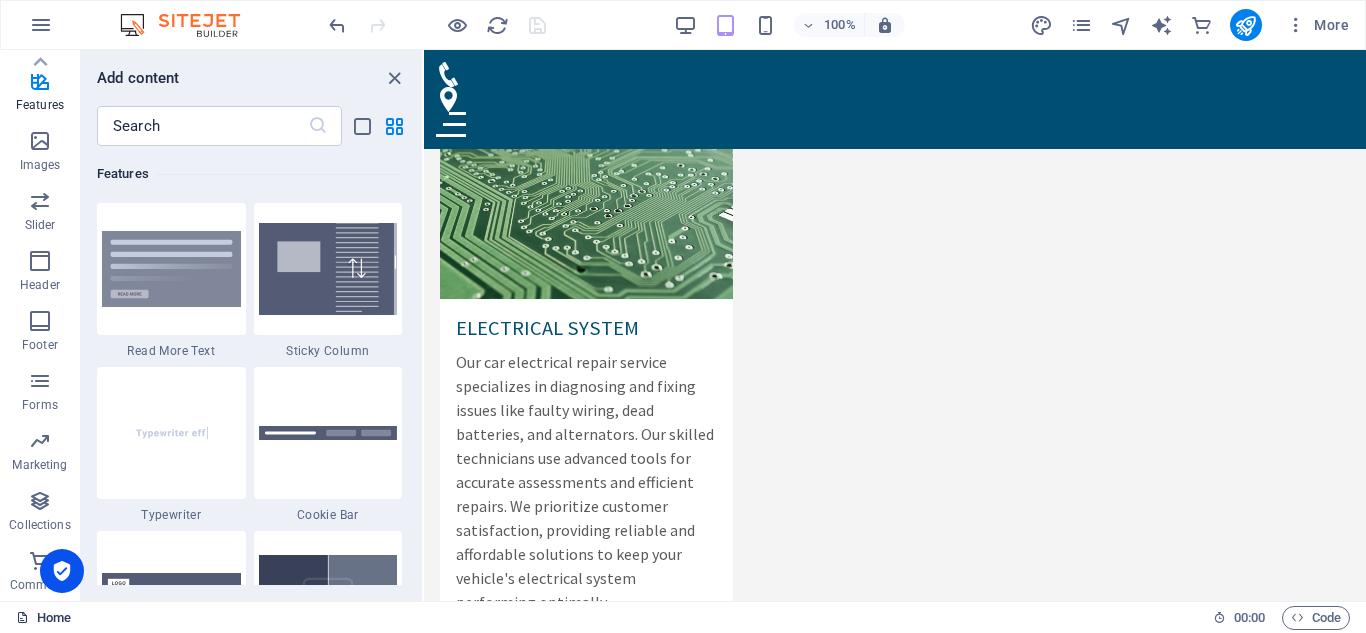click on "Home" at bounding box center [43, 618] 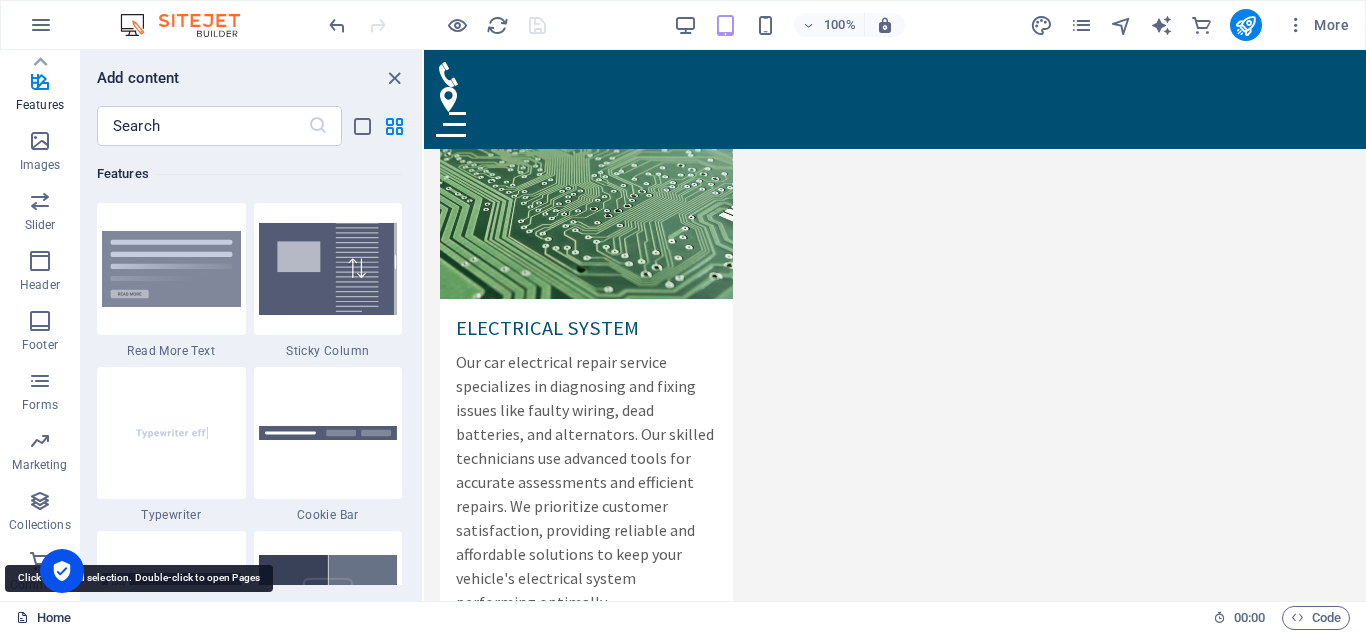 click on "Home" at bounding box center [43, 618] 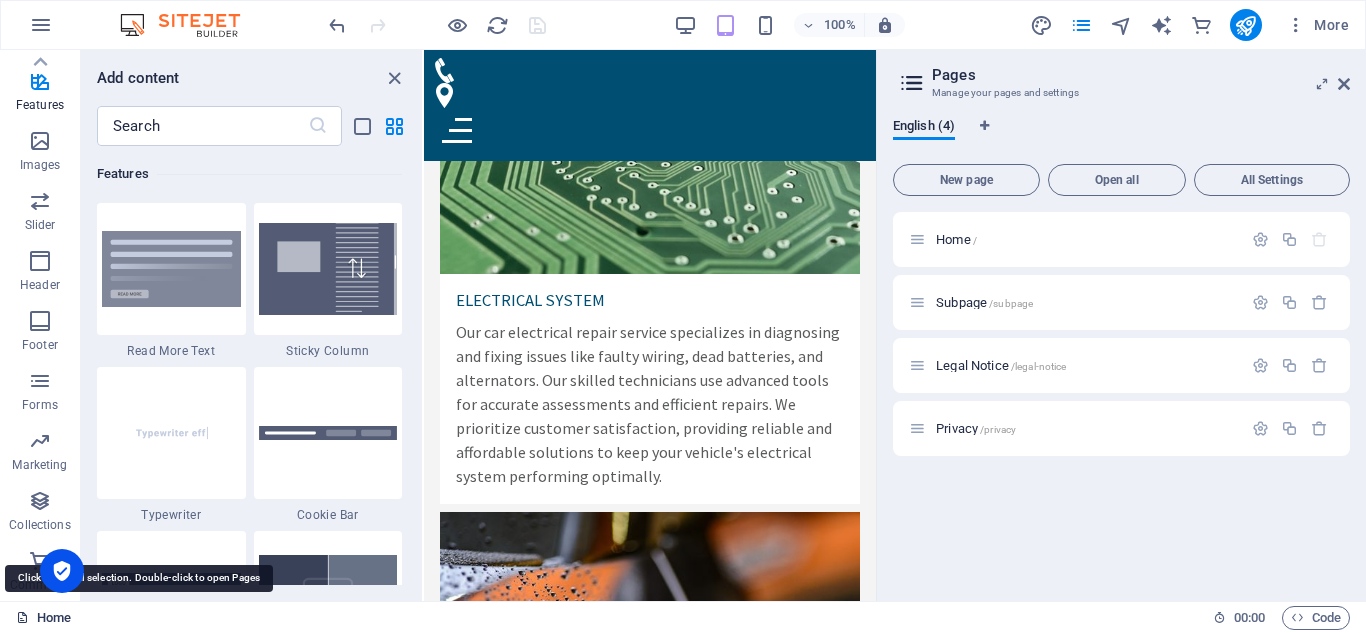 scroll, scrollTop: 7305, scrollLeft: 0, axis: vertical 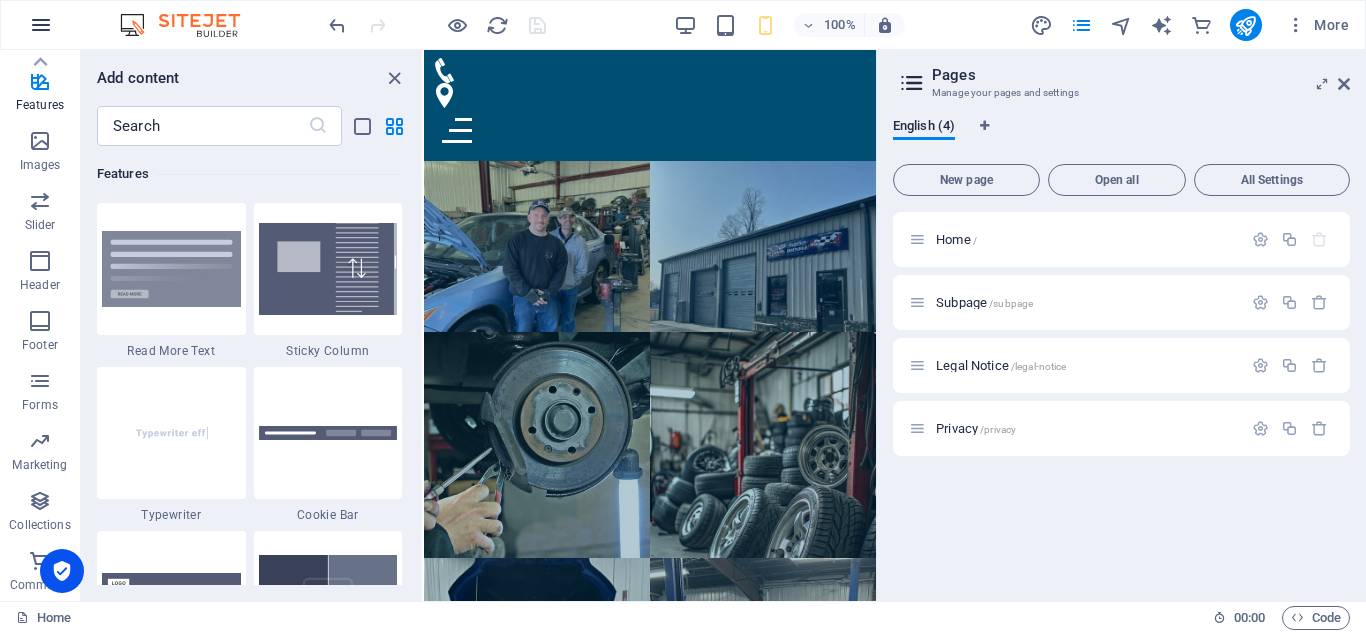 click at bounding box center (41, 25) 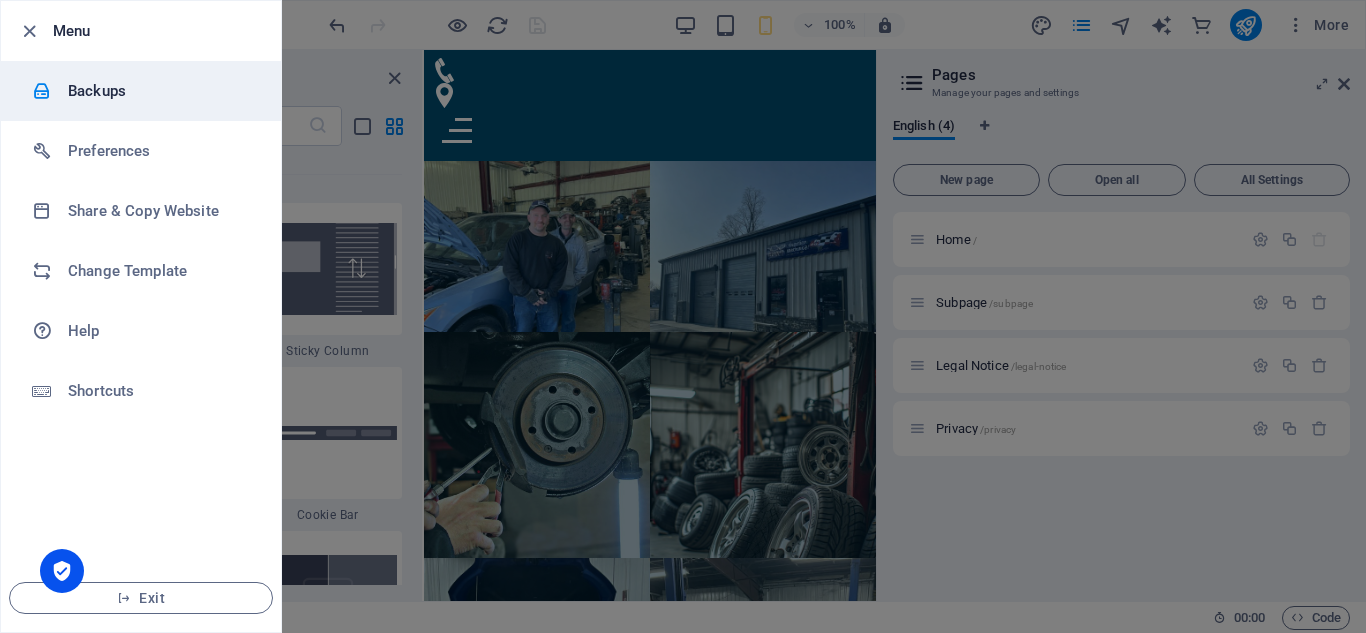 click on "Backups" at bounding box center [160, 91] 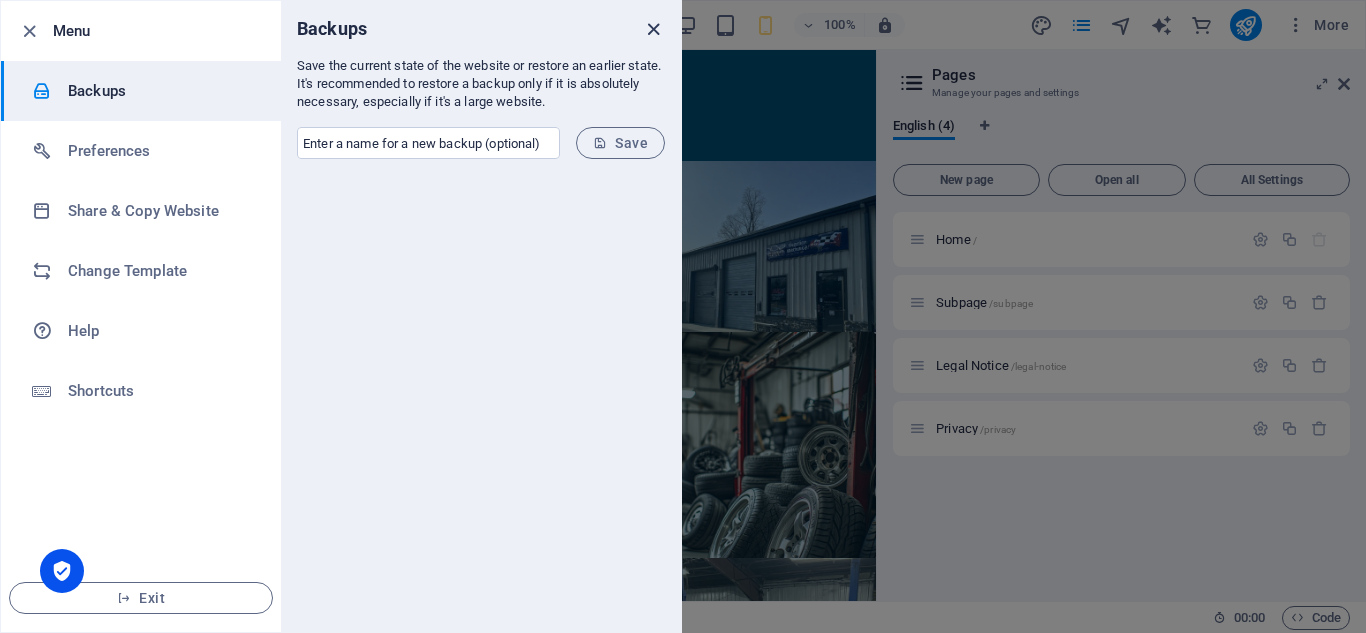click at bounding box center [653, 29] 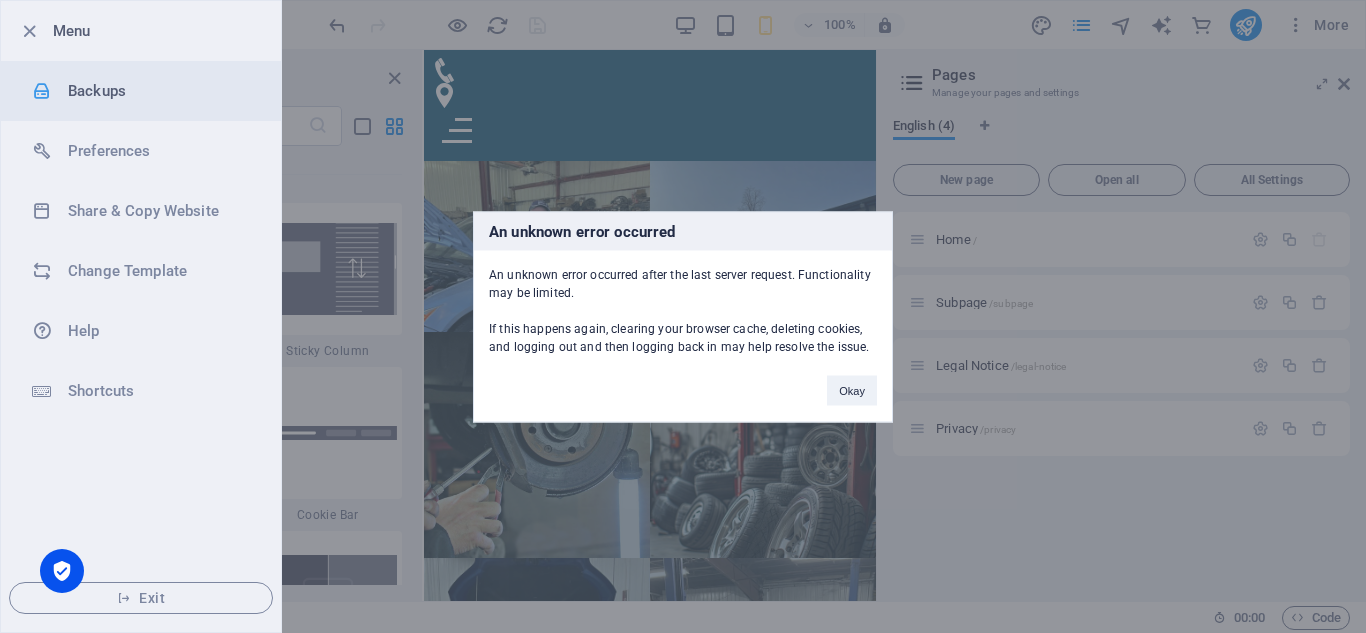 click on "An unknown error occurred An unknown error occurred after the last server request. Functionality may be limited.  If this happens again, clearing your browser cache, deleting cookies, and logging out and then logging back in may help resolve the issue. Okay" at bounding box center (683, 316) 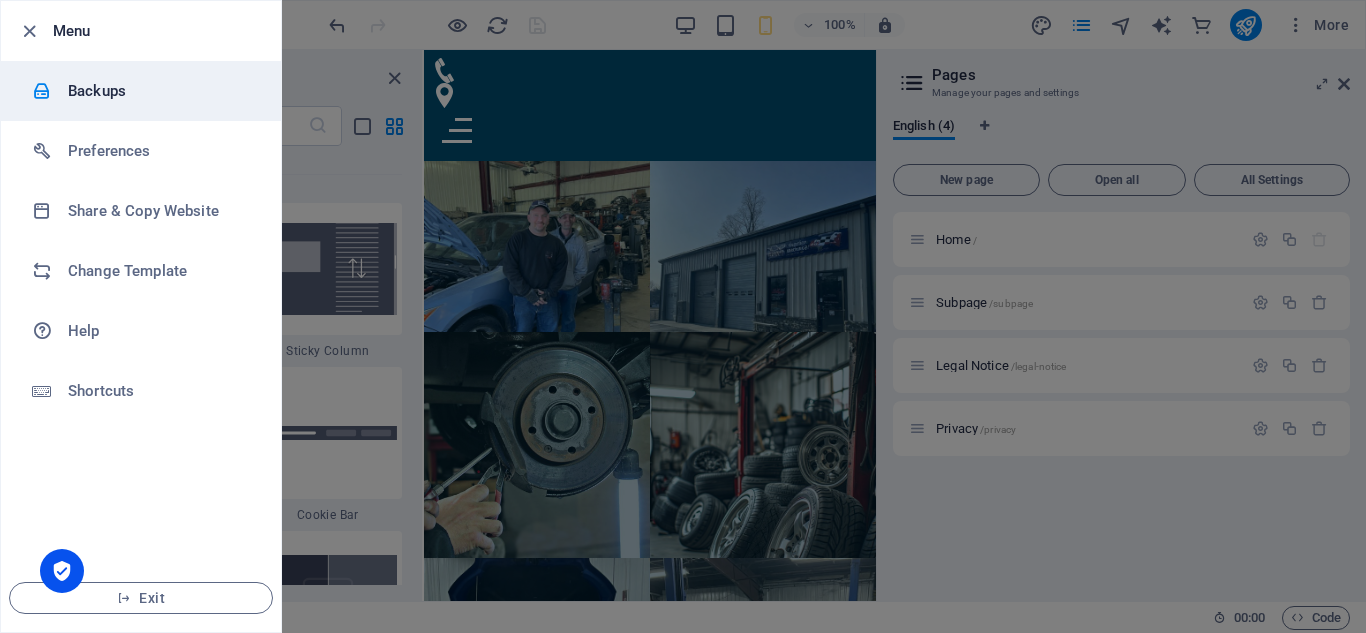 click on "Backups" at bounding box center [160, 91] 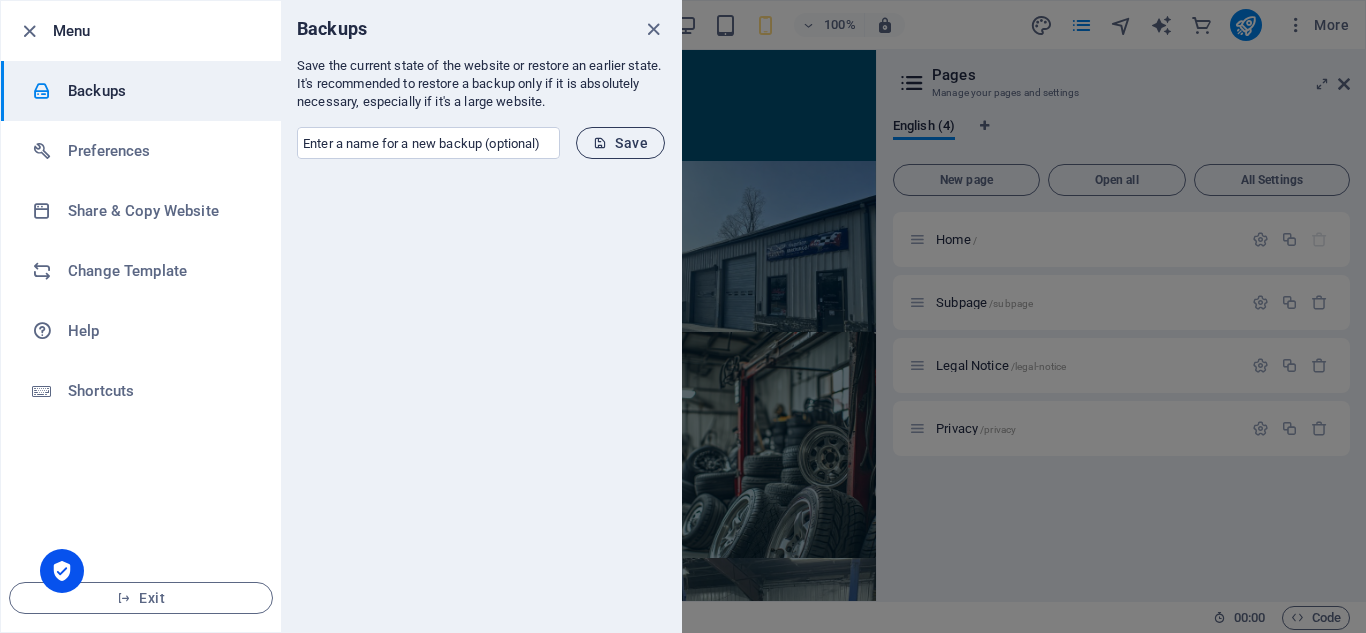 click at bounding box center [600, 143] 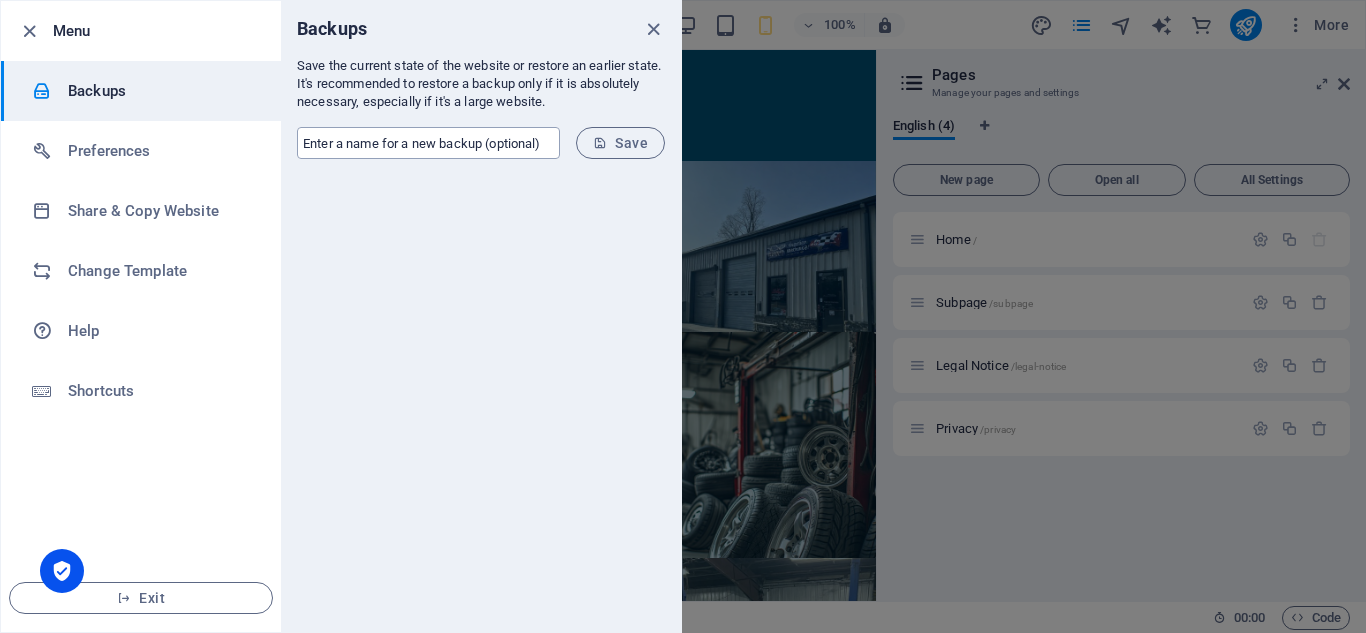 click at bounding box center [428, 143] 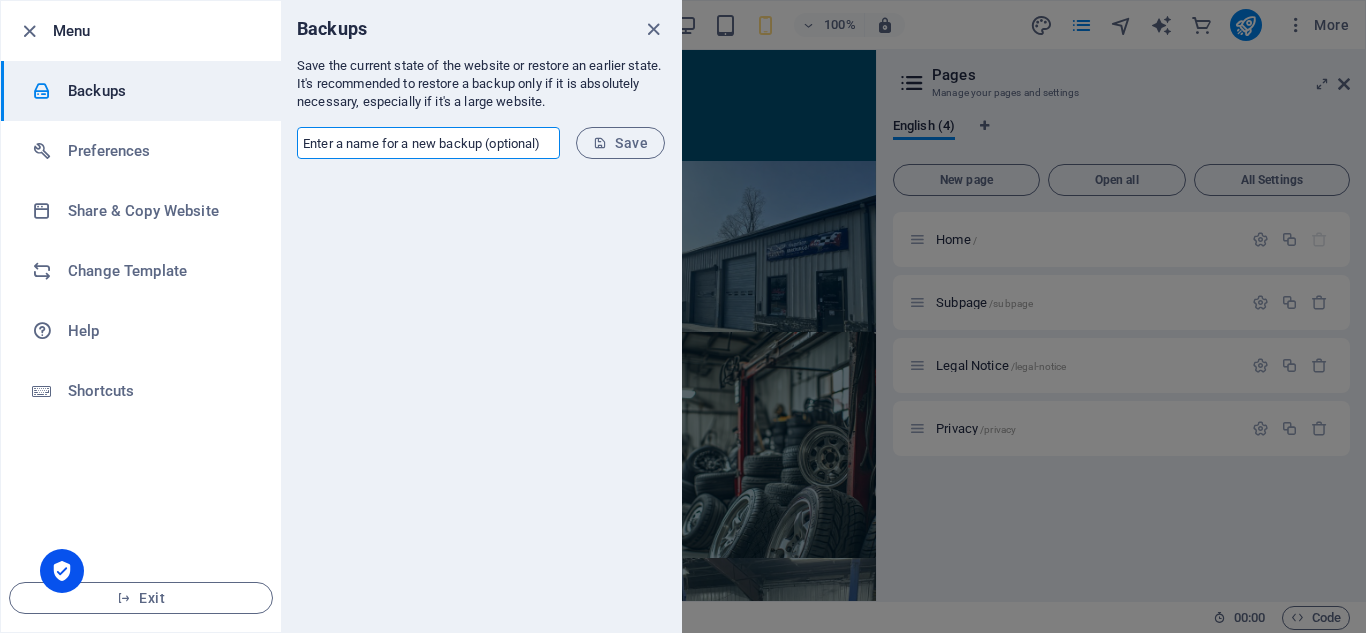 drag, startPoint x: 655, startPoint y: 25, endPoint x: 657, endPoint y: 41, distance: 16.124516 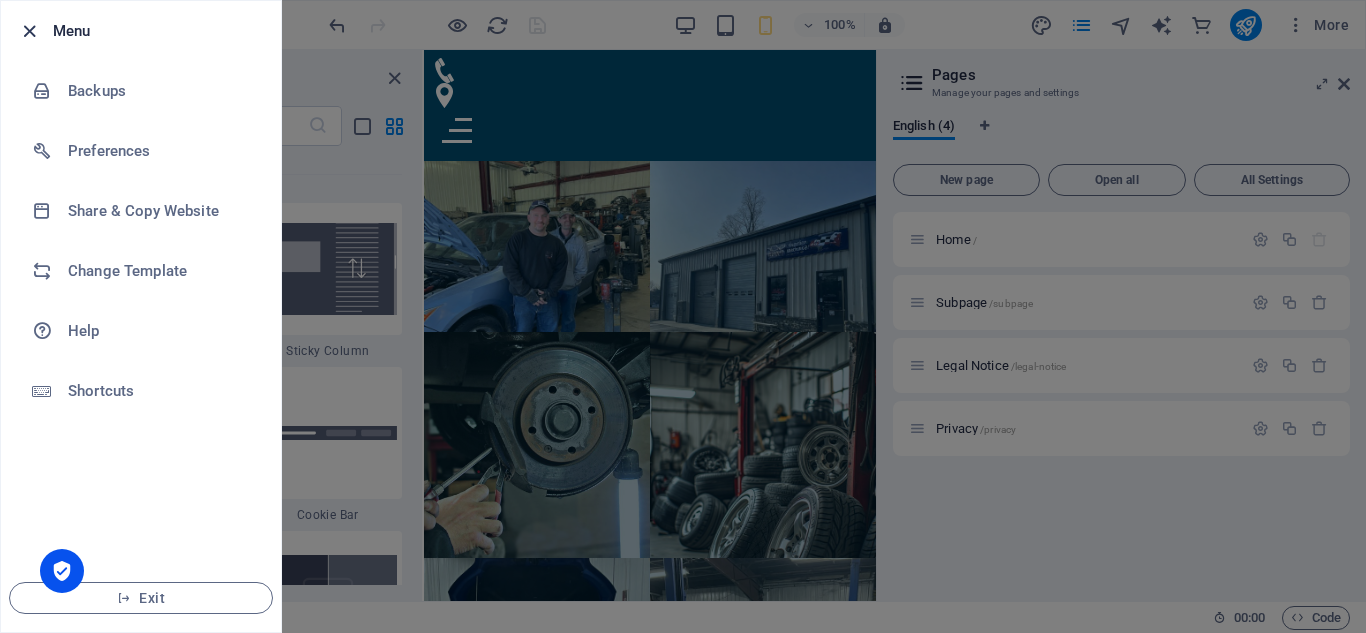 click at bounding box center [29, 31] 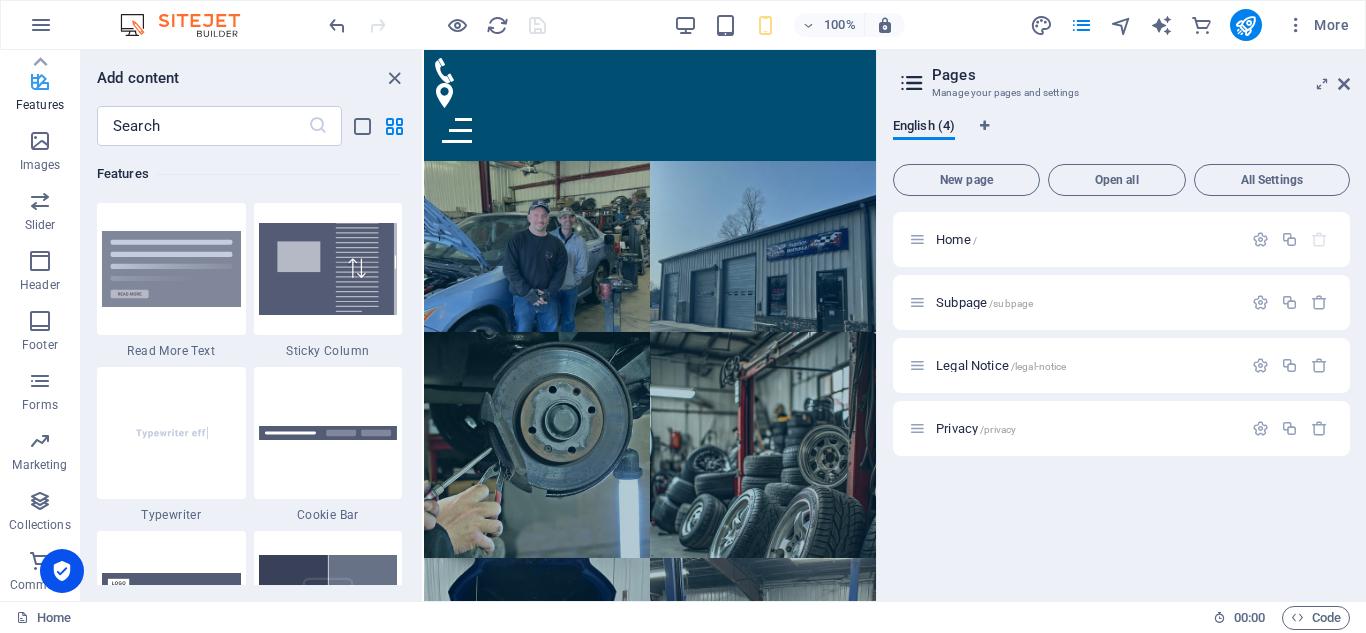 click at bounding box center [40, 81] 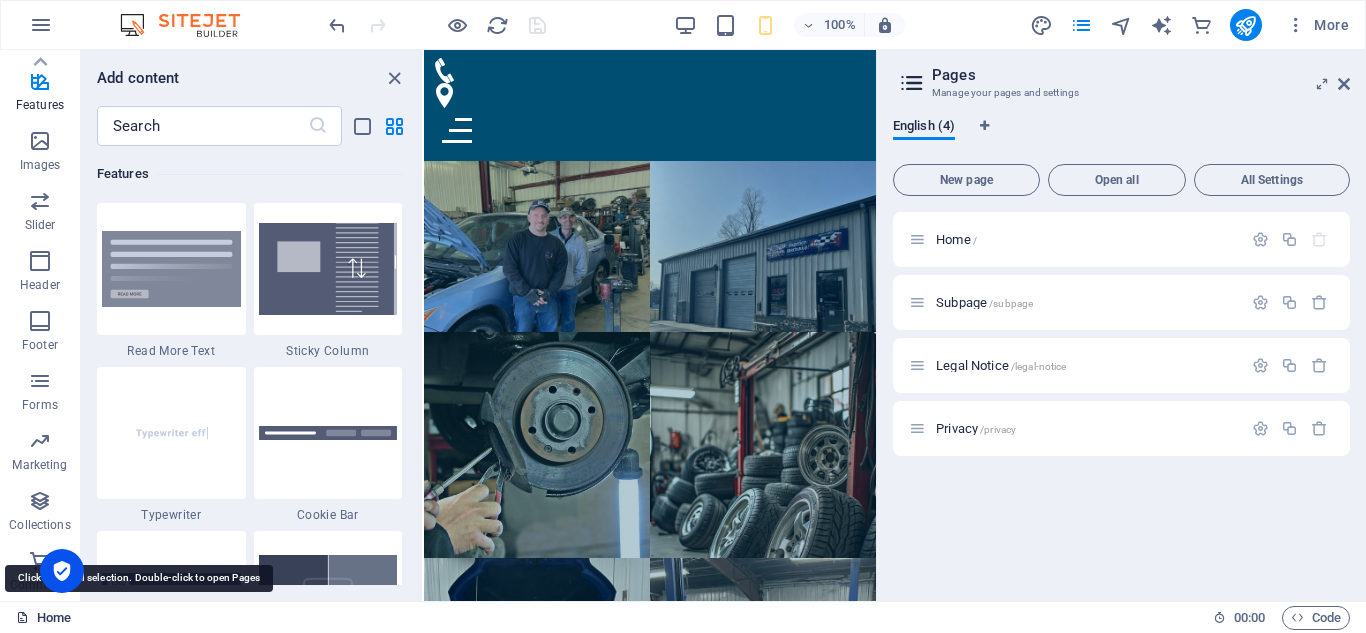 click at bounding box center [22, 617] 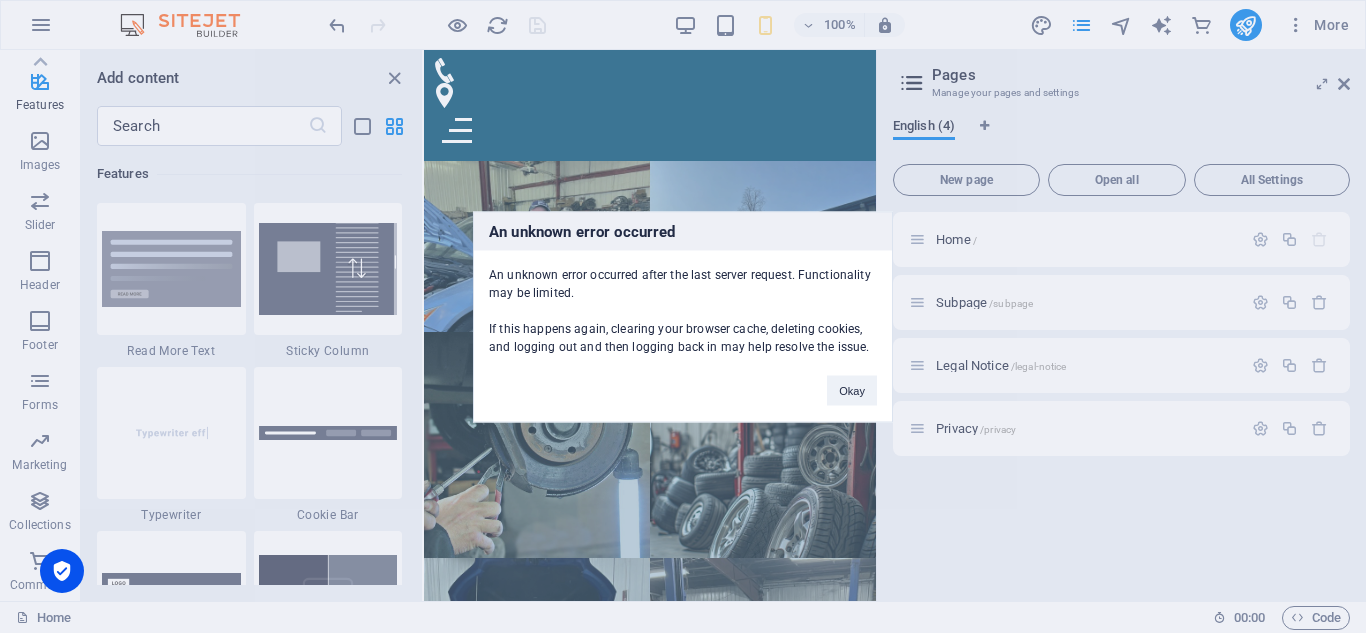 click on "An unknown error occurred An unknown error occurred after the last server request. Functionality may be limited.  If this happens again, clearing your browser cache, deleting cookies, and logging out and then logging back in may help resolve the issue. Okay" at bounding box center [683, 316] 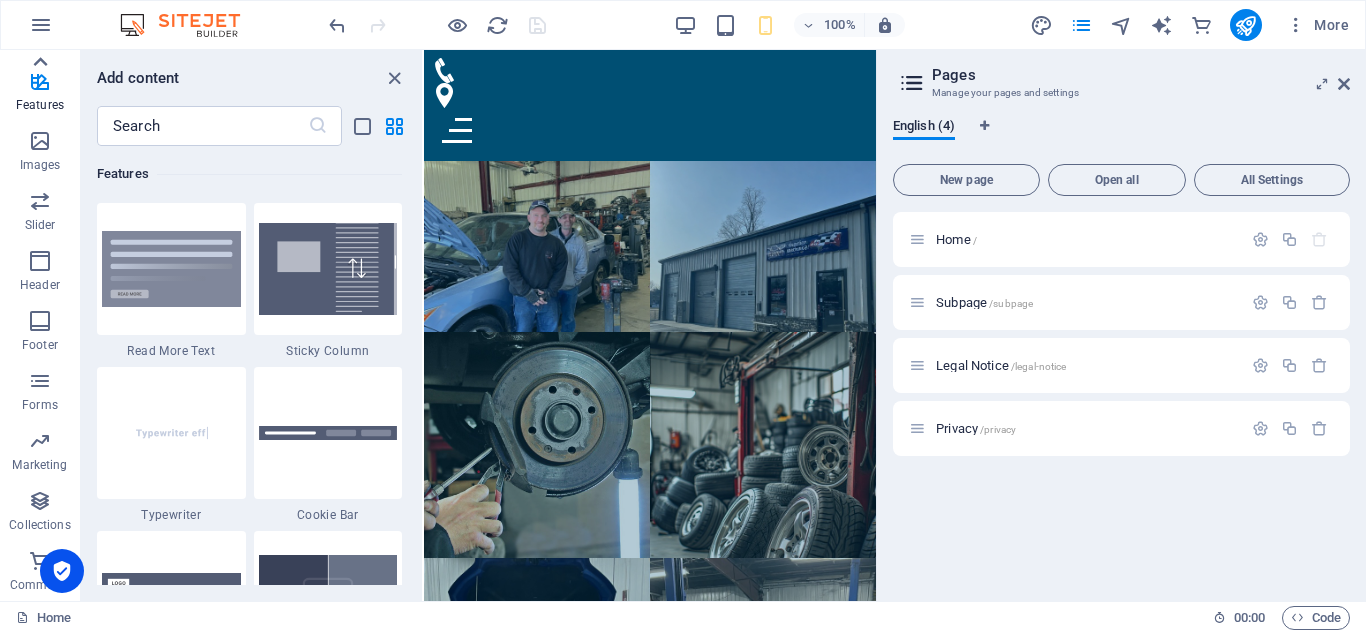 click 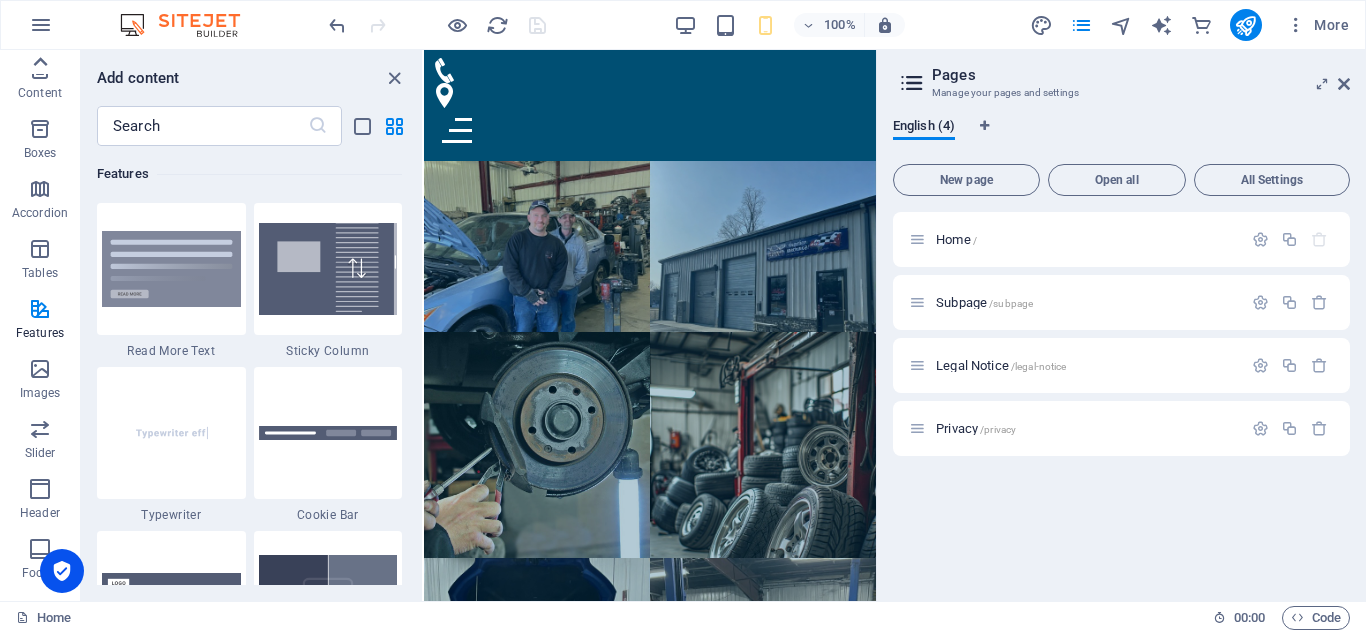 scroll, scrollTop: 0, scrollLeft: 0, axis: both 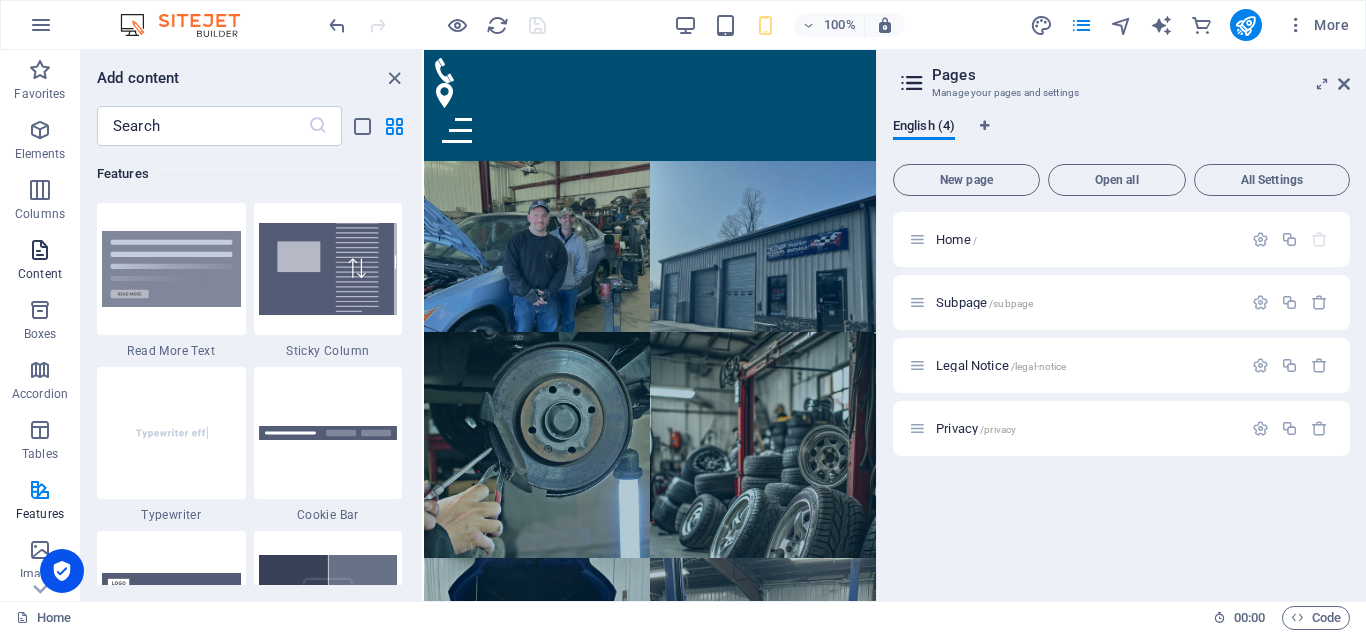 click on "Content" at bounding box center (40, 262) 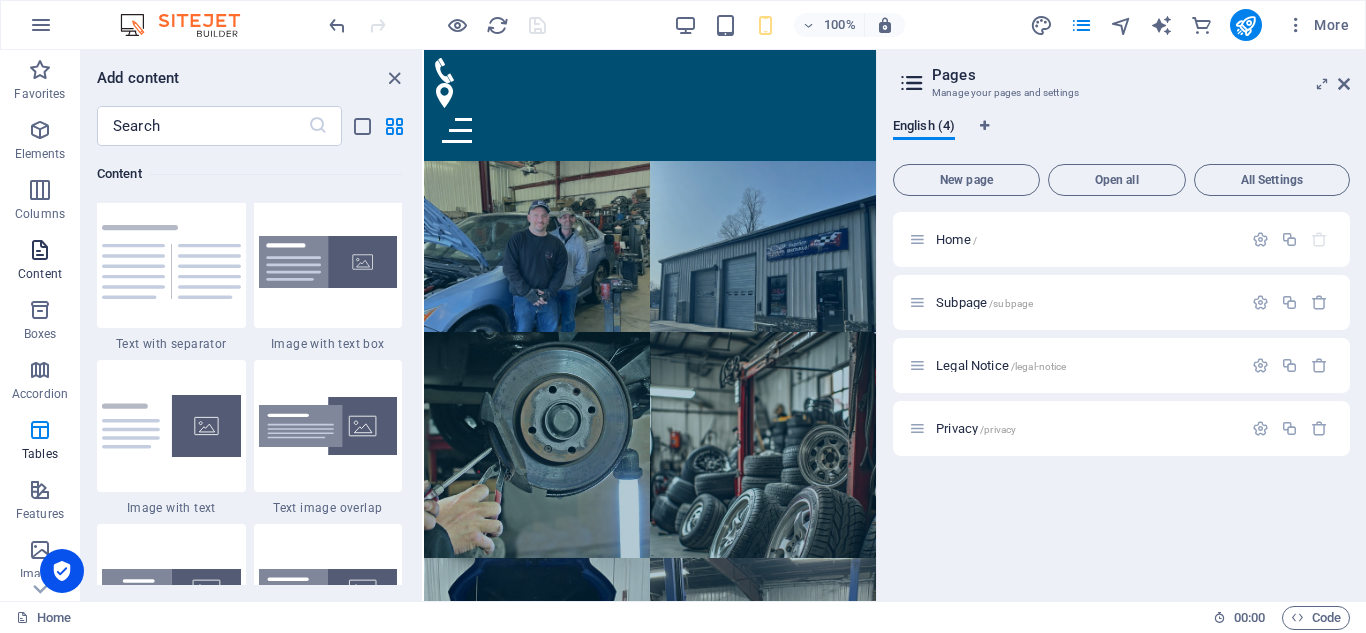 scroll, scrollTop: 3499, scrollLeft: 0, axis: vertical 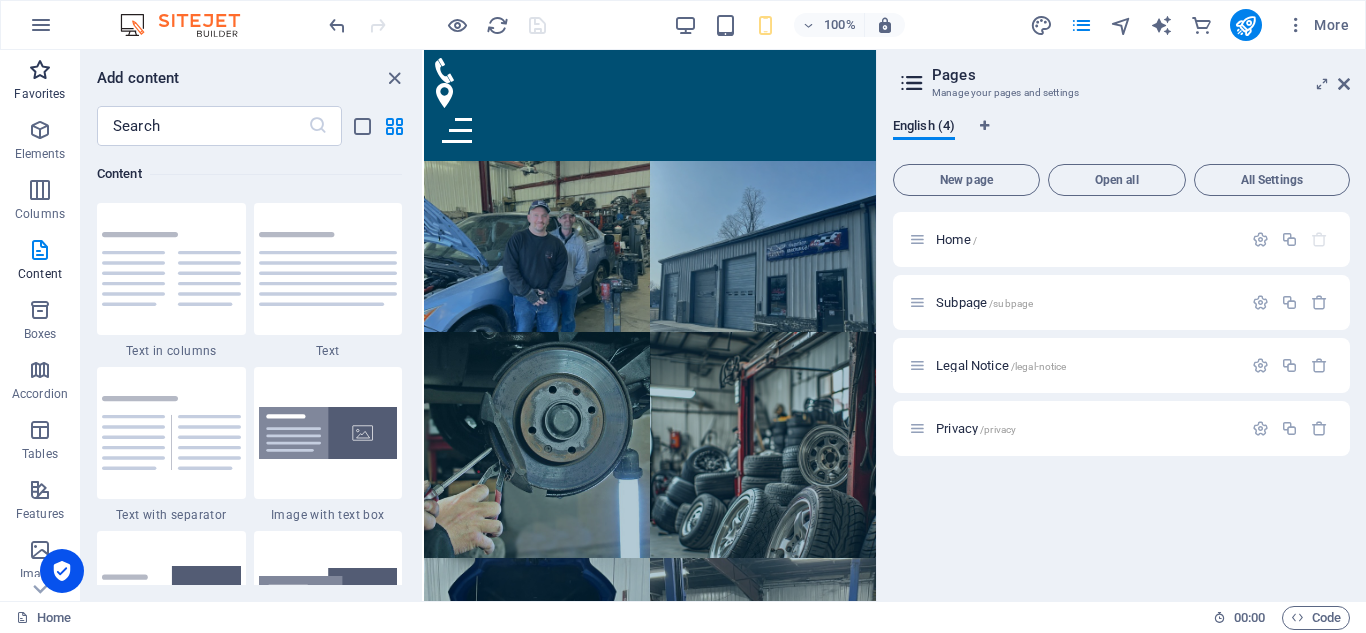 click on "Favorites" at bounding box center [40, 82] 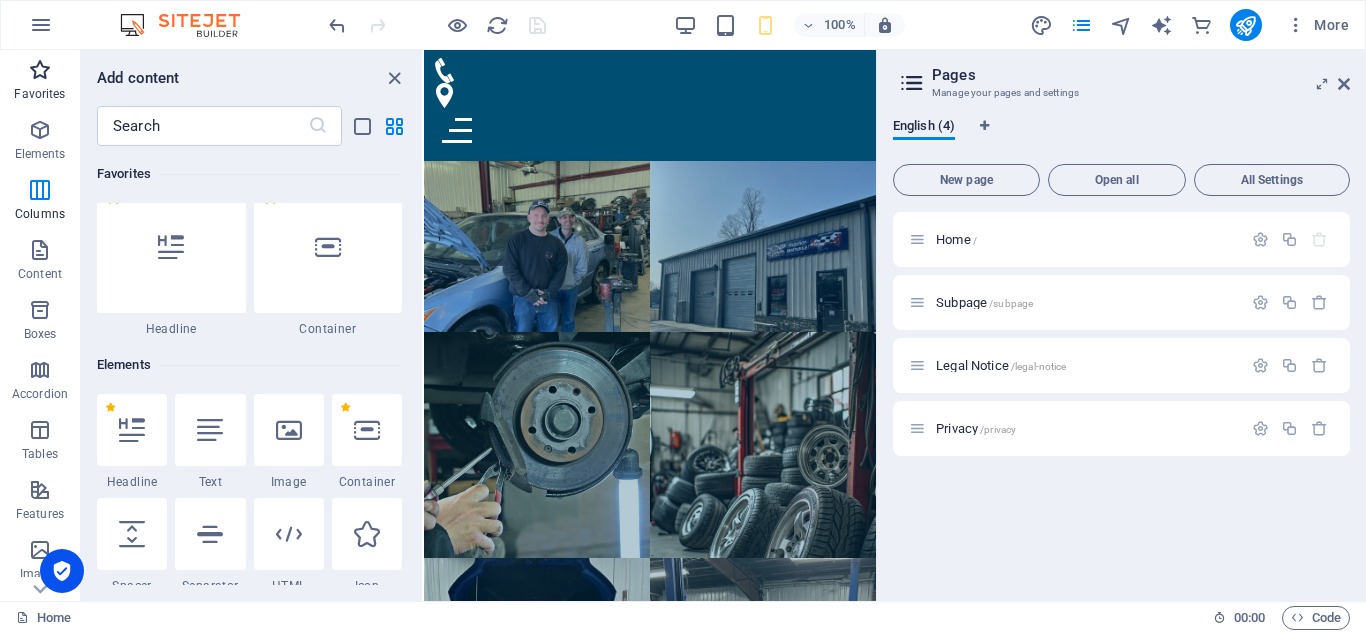 scroll, scrollTop: 0, scrollLeft: 0, axis: both 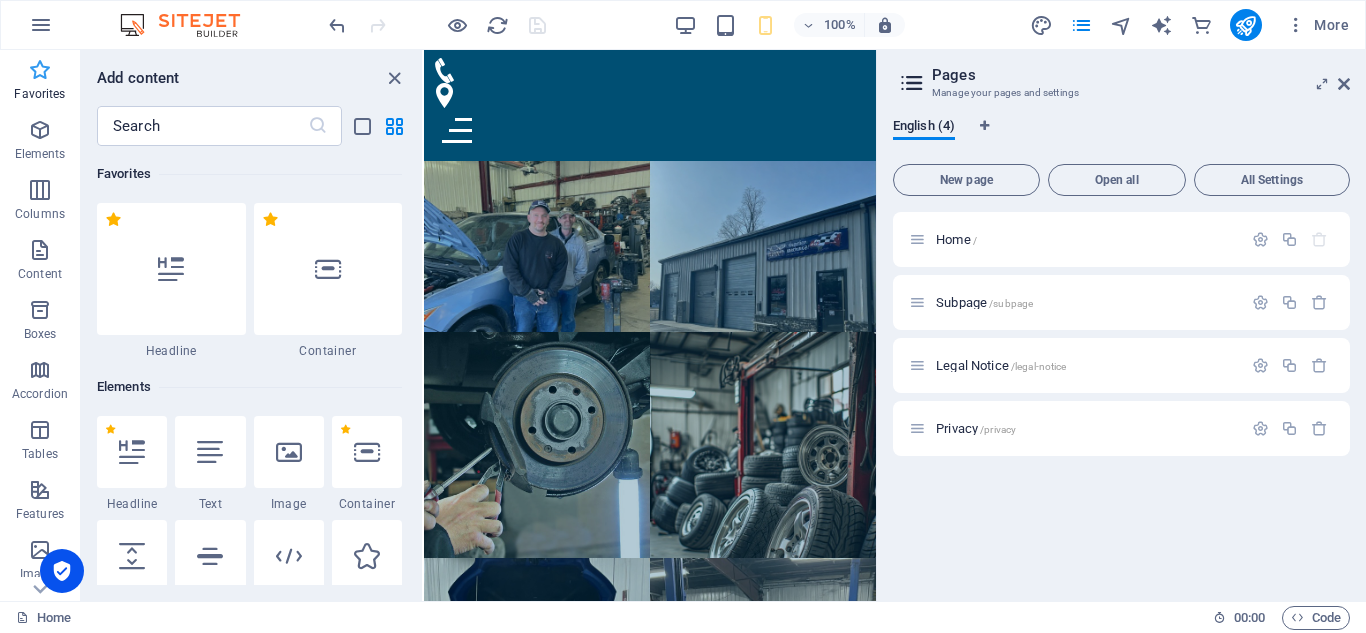 click on "Favorites" at bounding box center (40, 82) 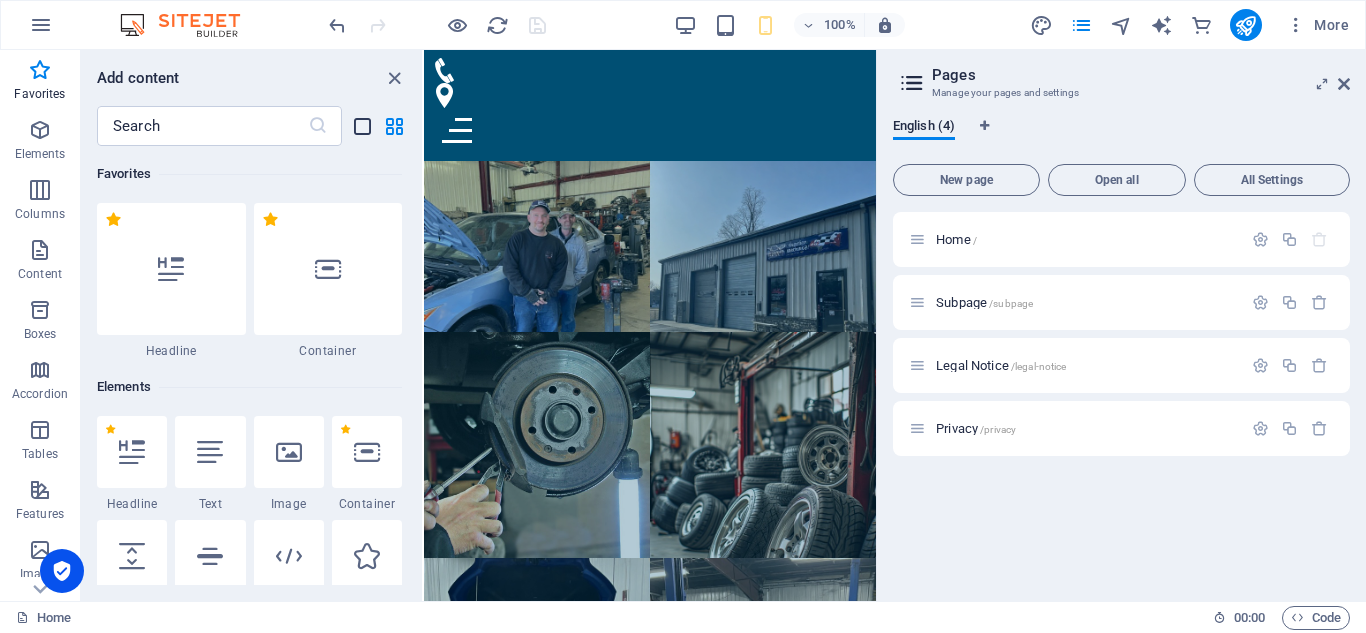click at bounding box center (362, 126) 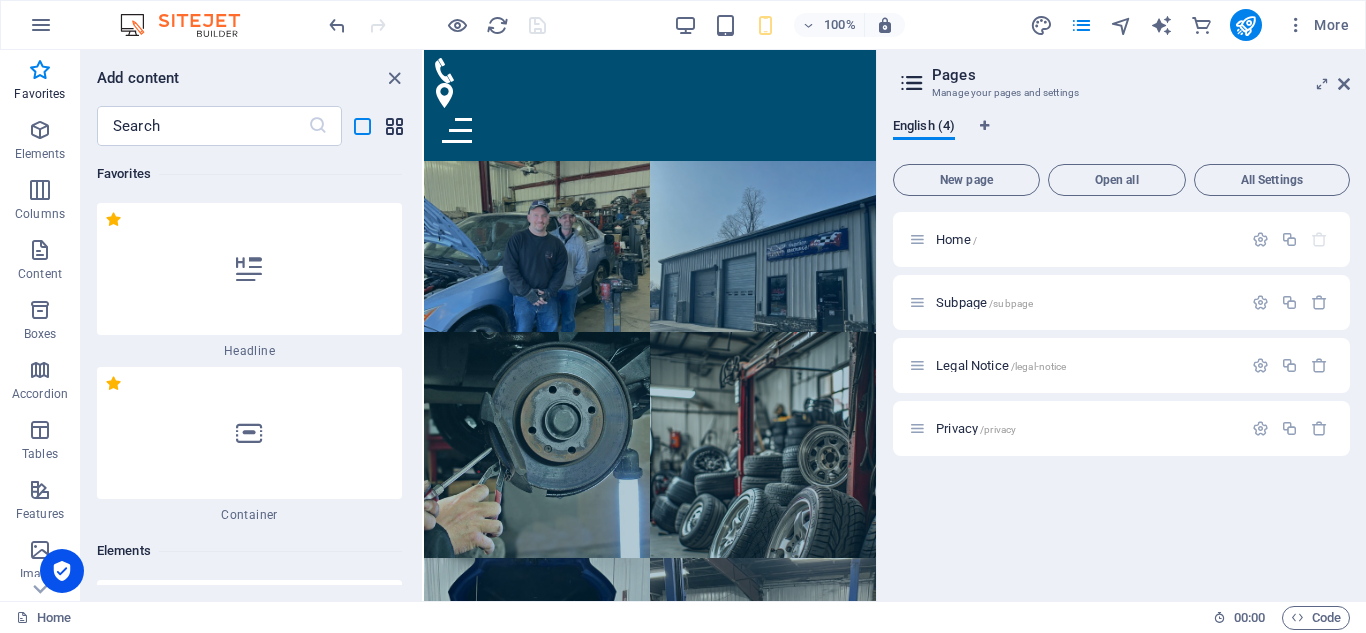 click at bounding box center [394, 126] 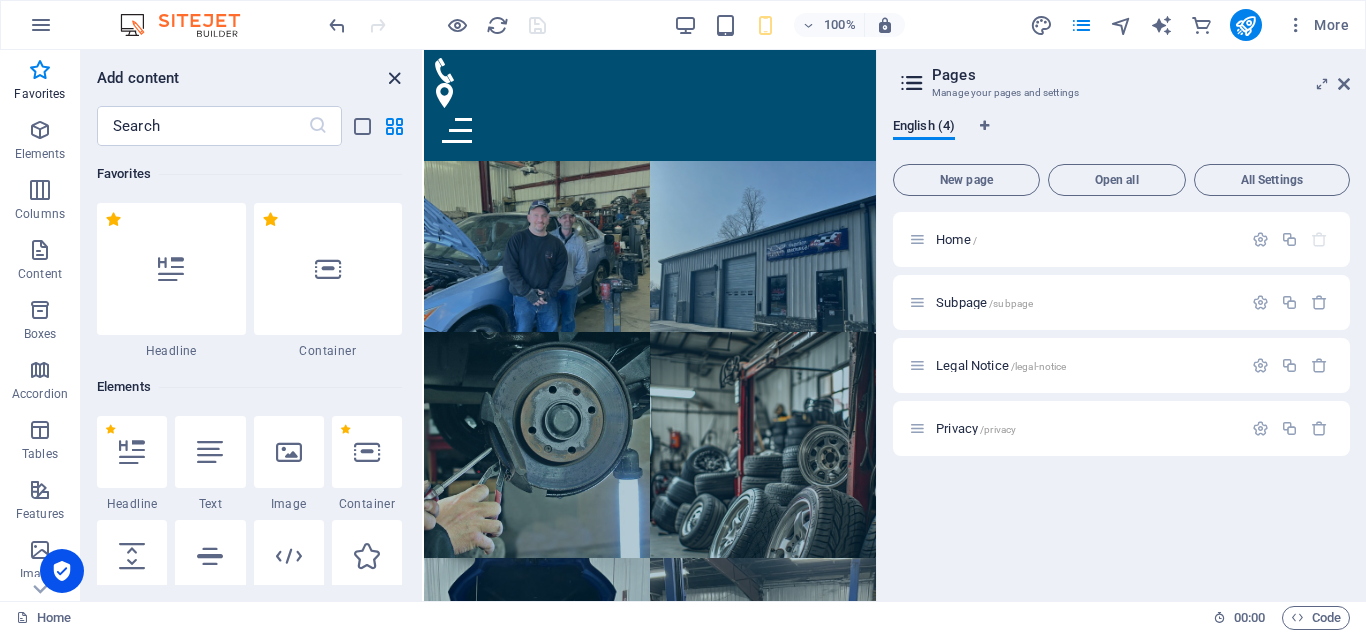 drag, startPoint x: 397, startPoint y: 80, endPoint x: 317, endPoint y: 33, distance: 92.7847 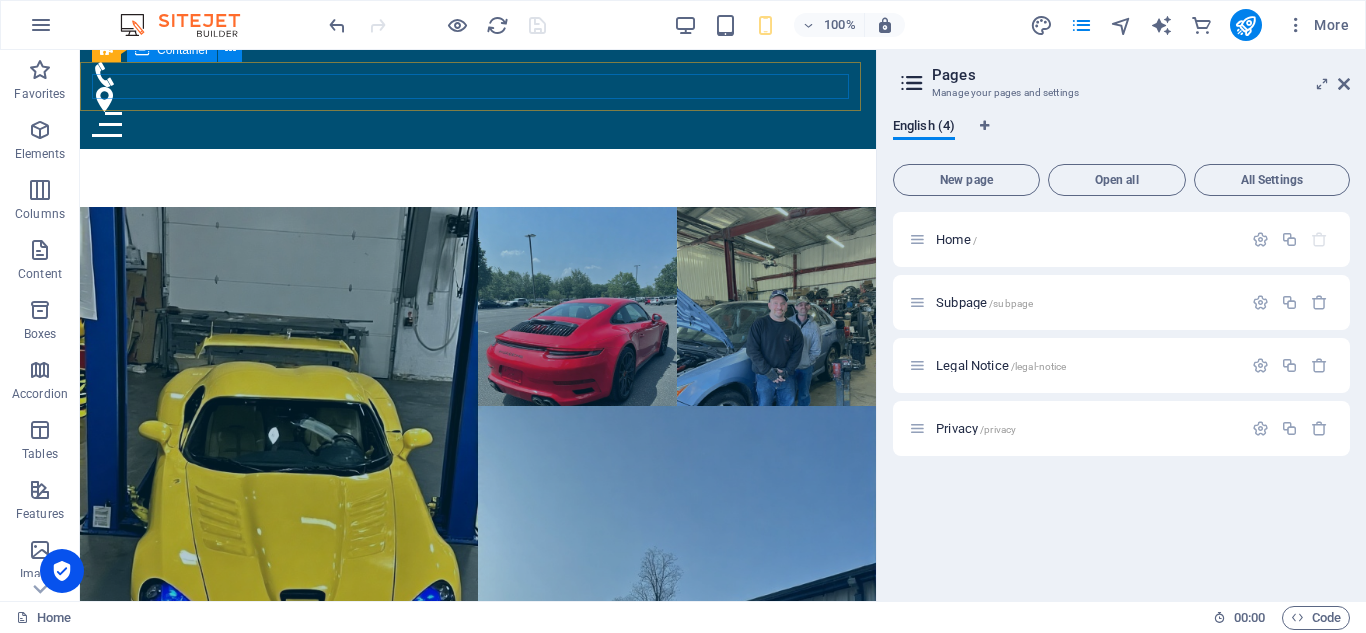 scroll, scrollTop: 4552, scrollLeft: 0, axis: vertical 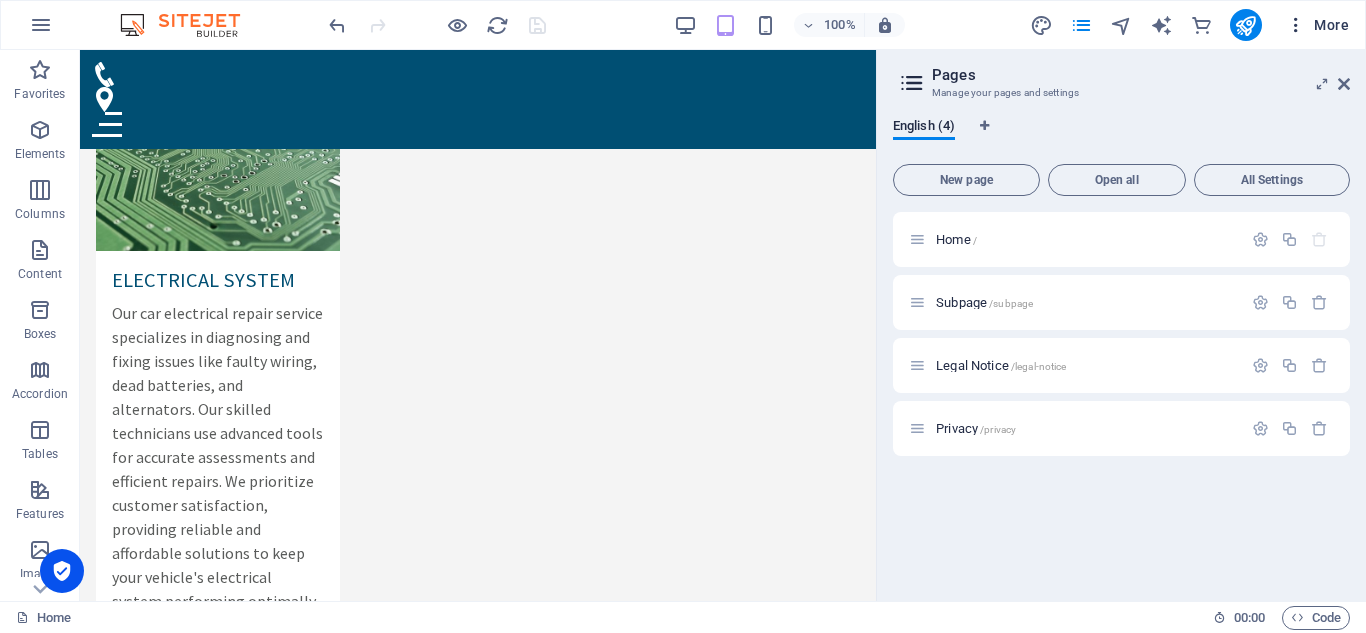 click on "More" at bounding box center (1317, 25) 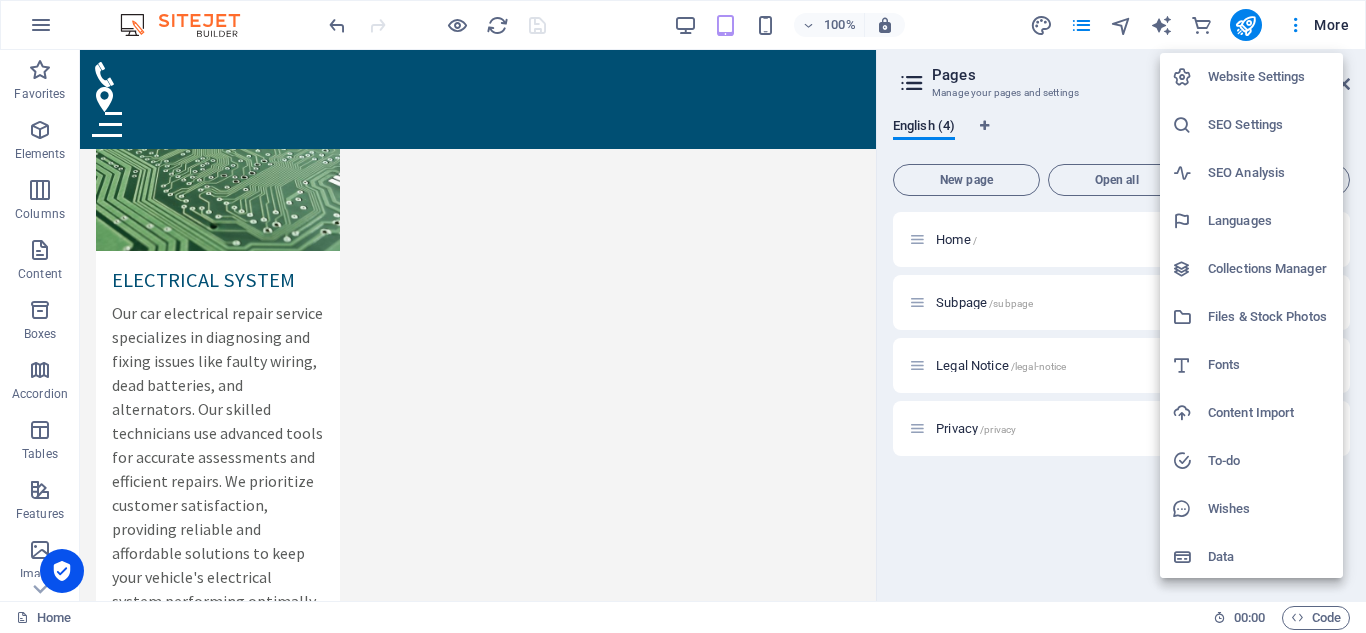 click on "Website Settings" at bounding box center [1269, 77] 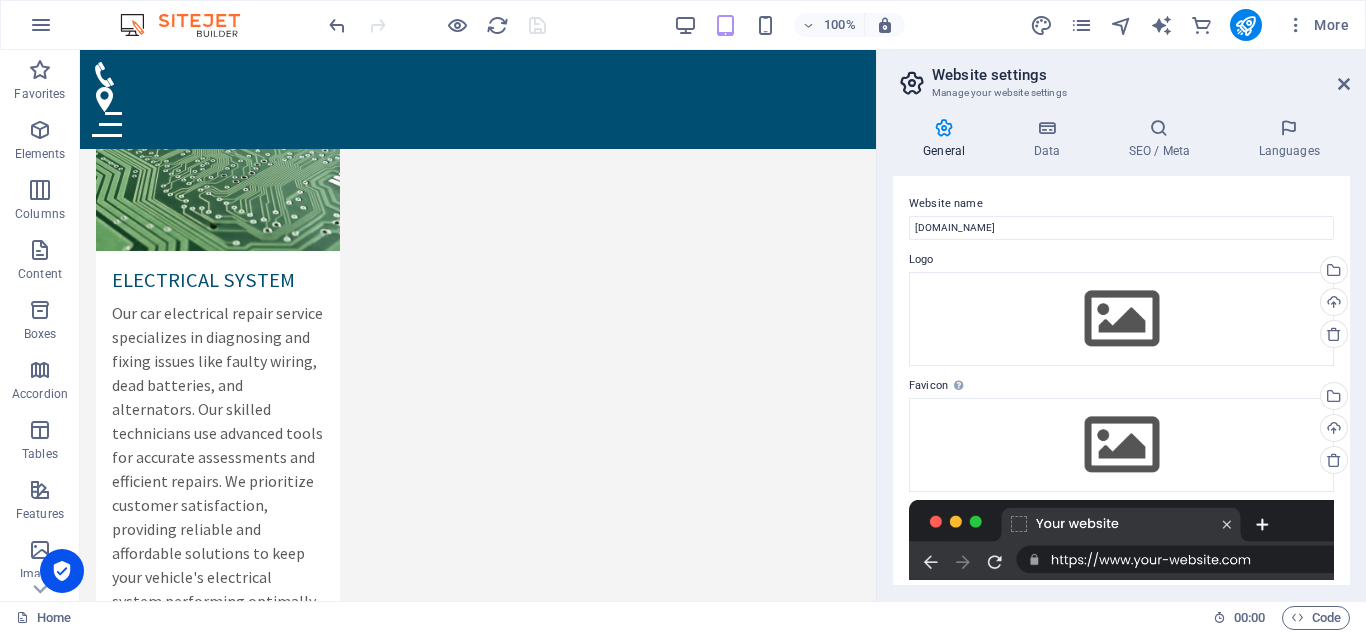drag, startPoint x: 1344, startPoint y: 217, endPoint x: 1361, endPoint y: 290, distance: 74.953316 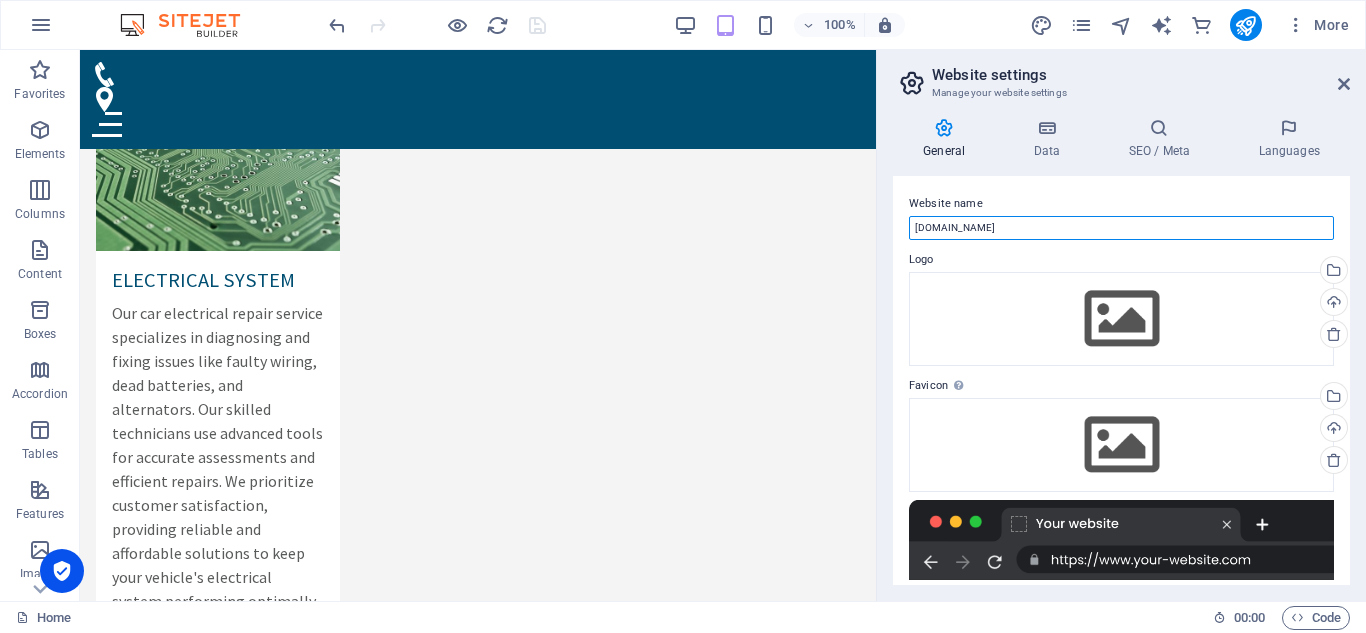 click on "[DOMAIN_NAME]" at bounding box center [1121, 228] 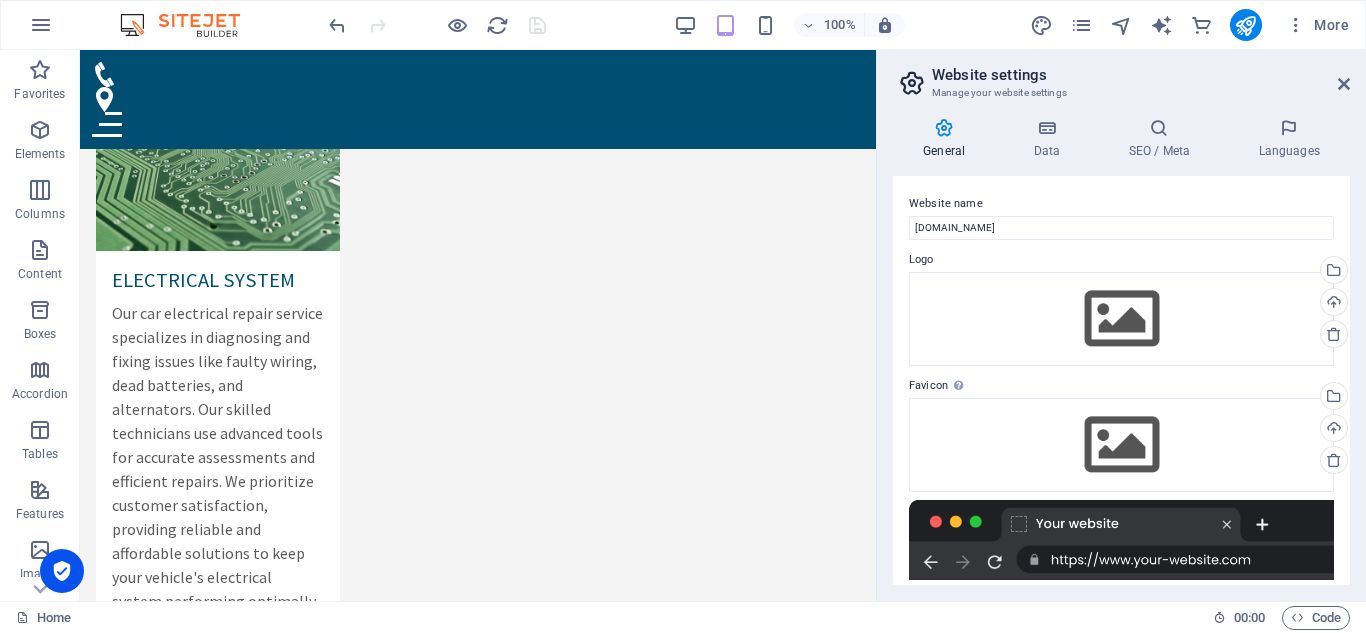 click on "General  Data  SEO / Meta  Languages Website name [DOMAIN_NAME] Logo Drag files here, click to choose files or select files from Files or our free stock photos & videos Select files from the file manager, stock photos, or upload file(s) Upload Favicon Set the favicon of your website here. A favicon is a small icon shown in the browser tab next to your website title. It helps visitors identify your website. Drag files here, click to choose files or select files from Files or our free stock photos & videos Select files from the file manager, stock photos, or upload file(s) Upload Preview Image (Open Graph) This image will be shown when the website is shared on social networks Drag files here, click to choose files or select files from Files or our free stock photos & videos Select files from the file manager, stock photos, or upload file(s) Upload Contact data for this website. This can be used everywhere on the website and will update automatically. Company [DOMAIN_NAME][PERSON_NAME] First name Last name [GEOGRAPHIC_DATA]" at bounding box center (1121, 351) 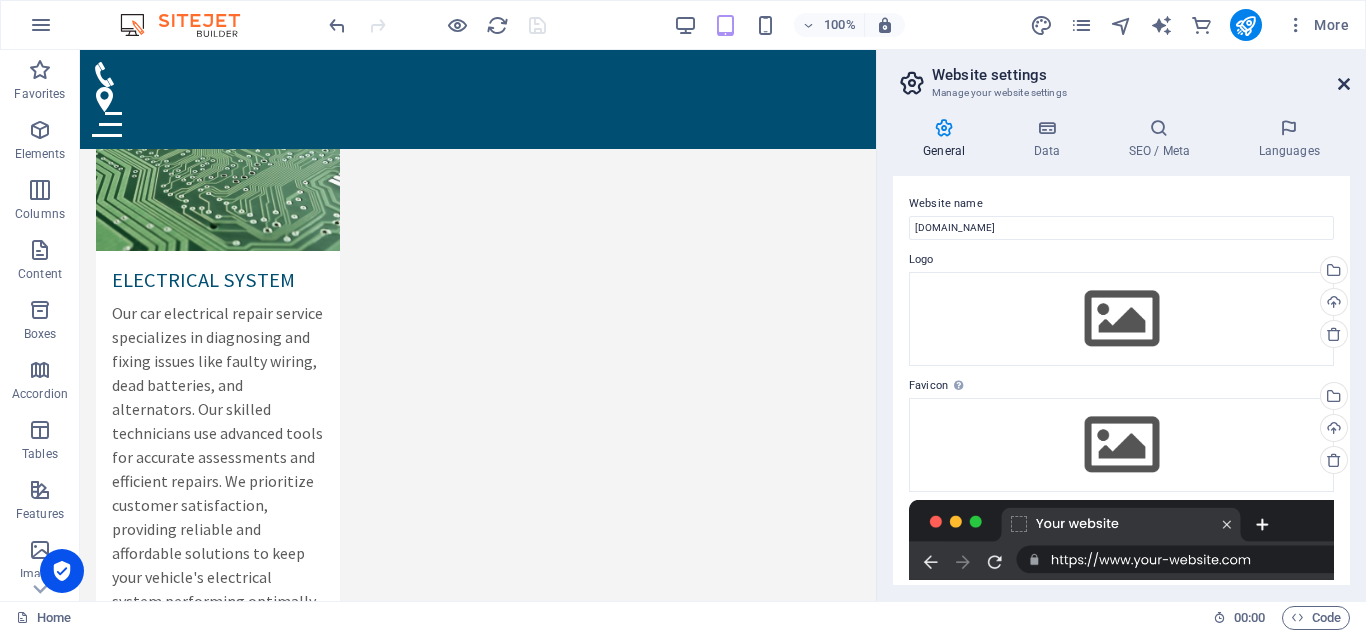 click at bounding box center (1344, 84) 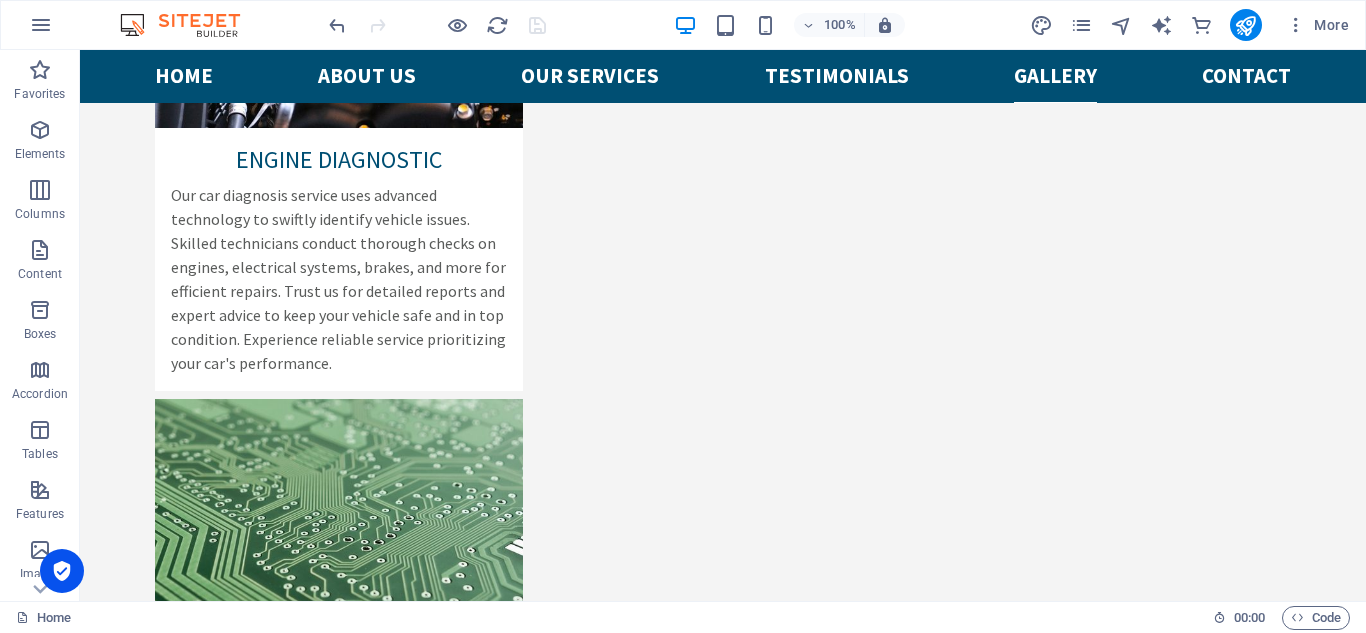 scroll, scrollTop: 4540, scrollLeft: 0, axis: vertical 